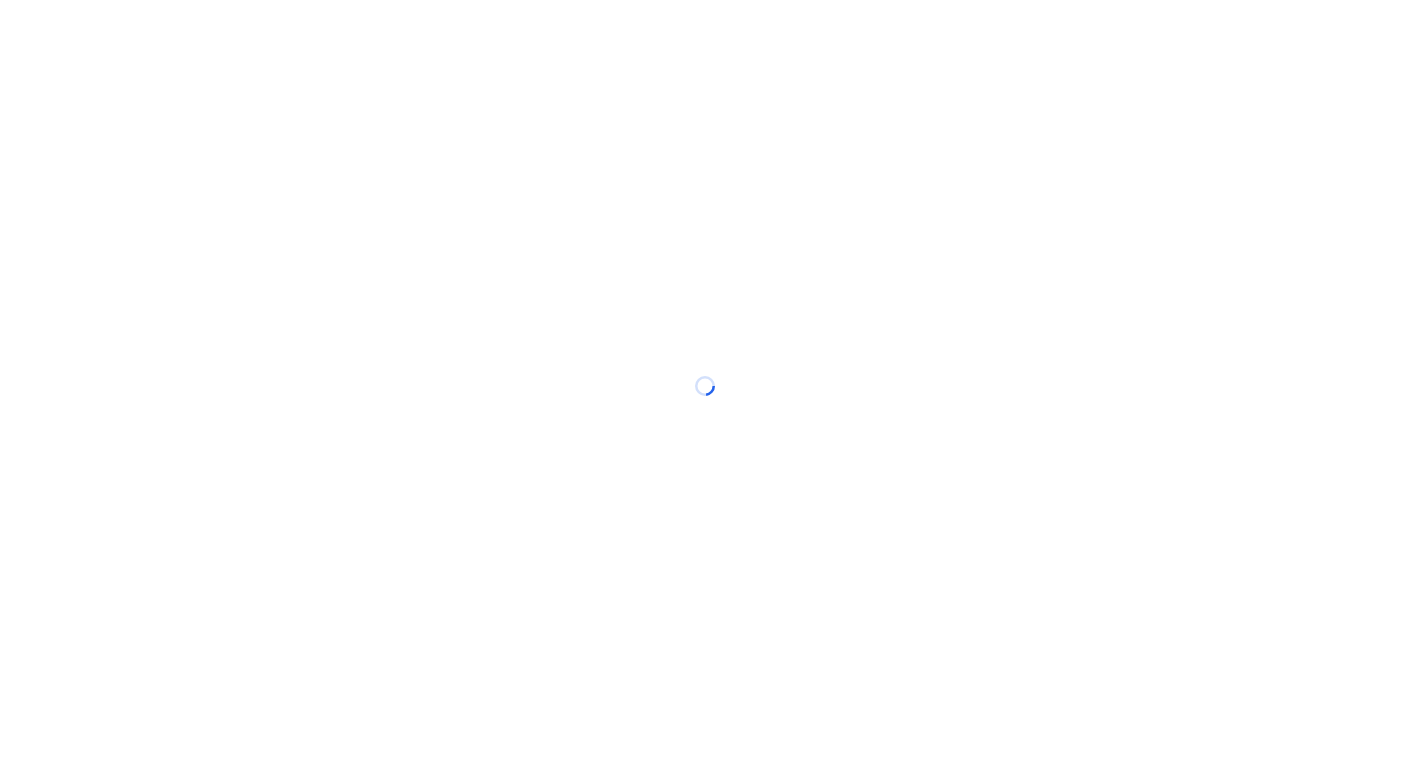 scroll, scrollTop: 0, scrollLeft: 0, axis: both 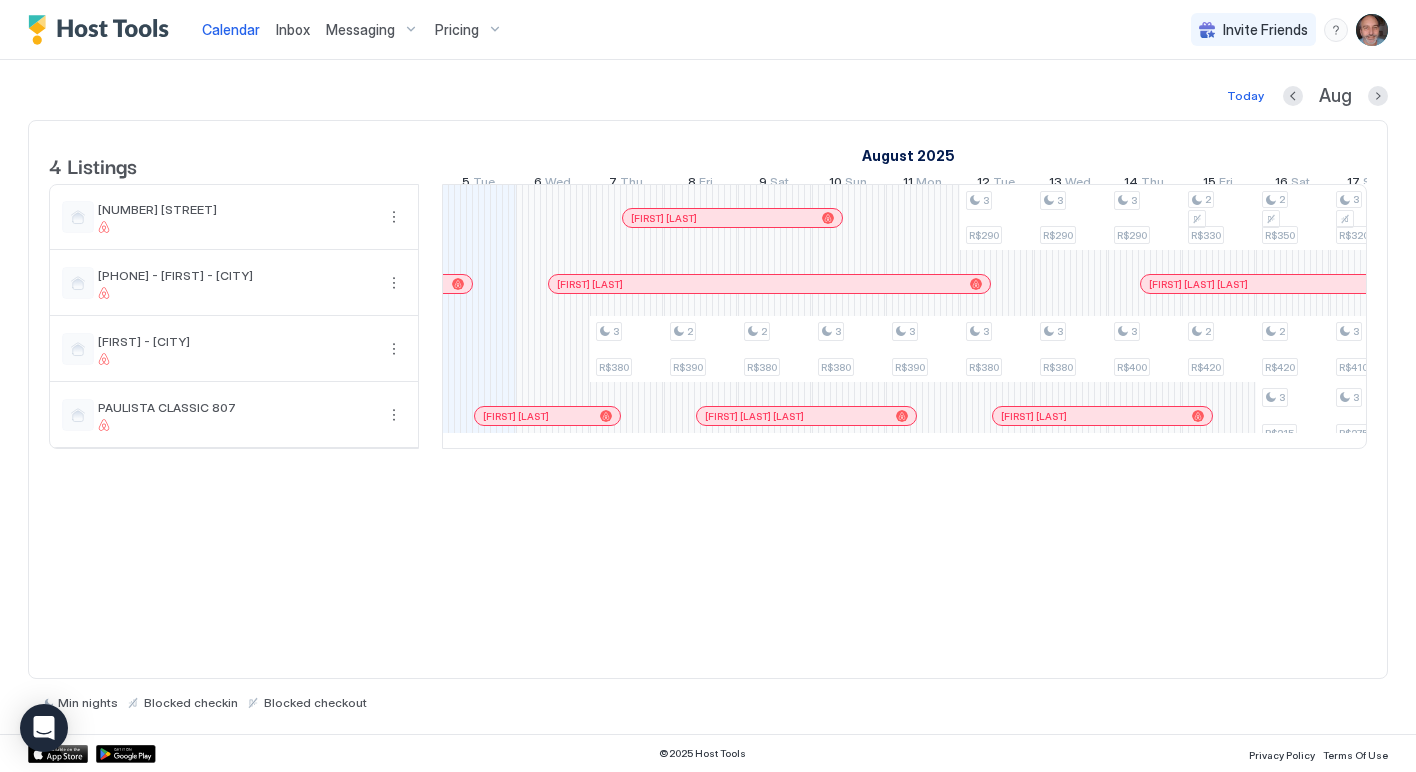 click on "Messaging" at bounding box center [360, 30] 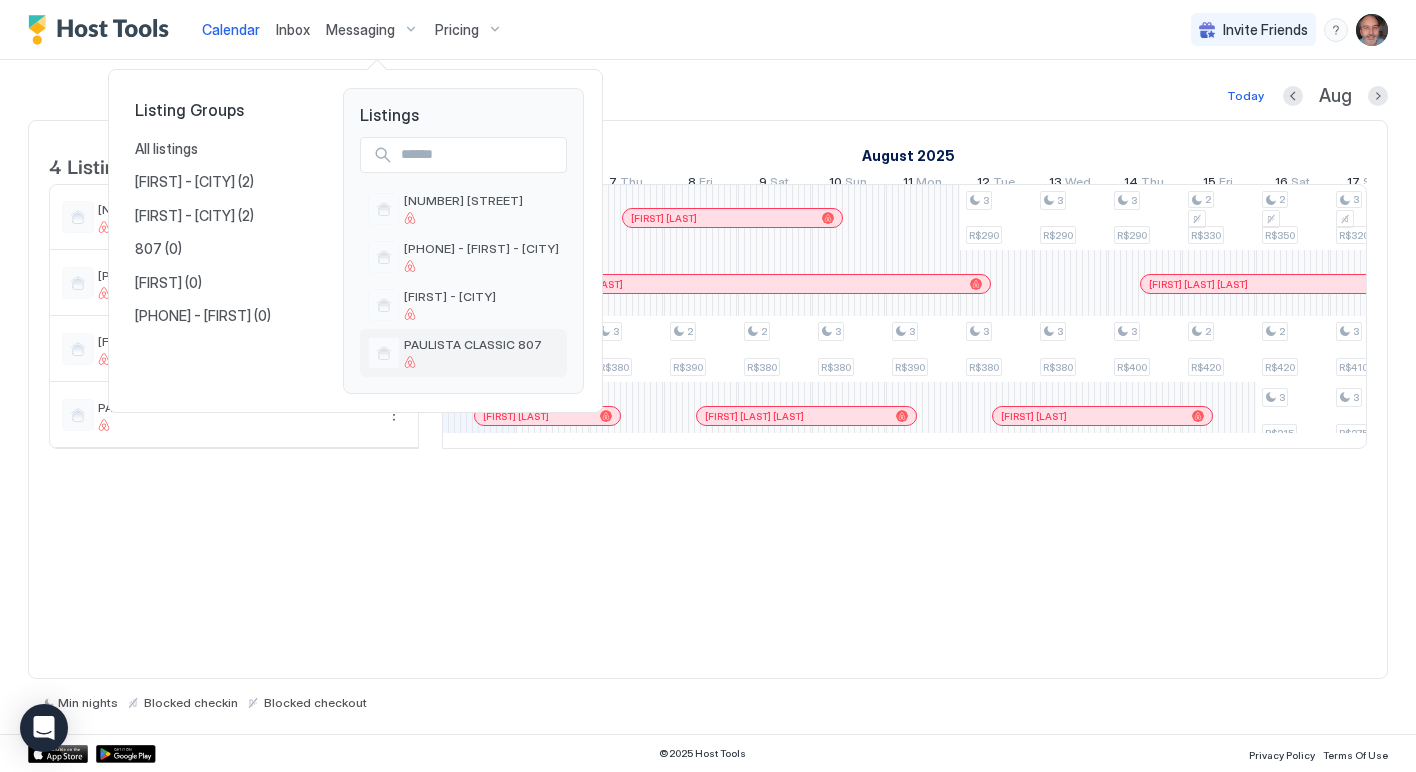 click on "PAULISTA CLASSIC 807" at bounding box center [473, 344] 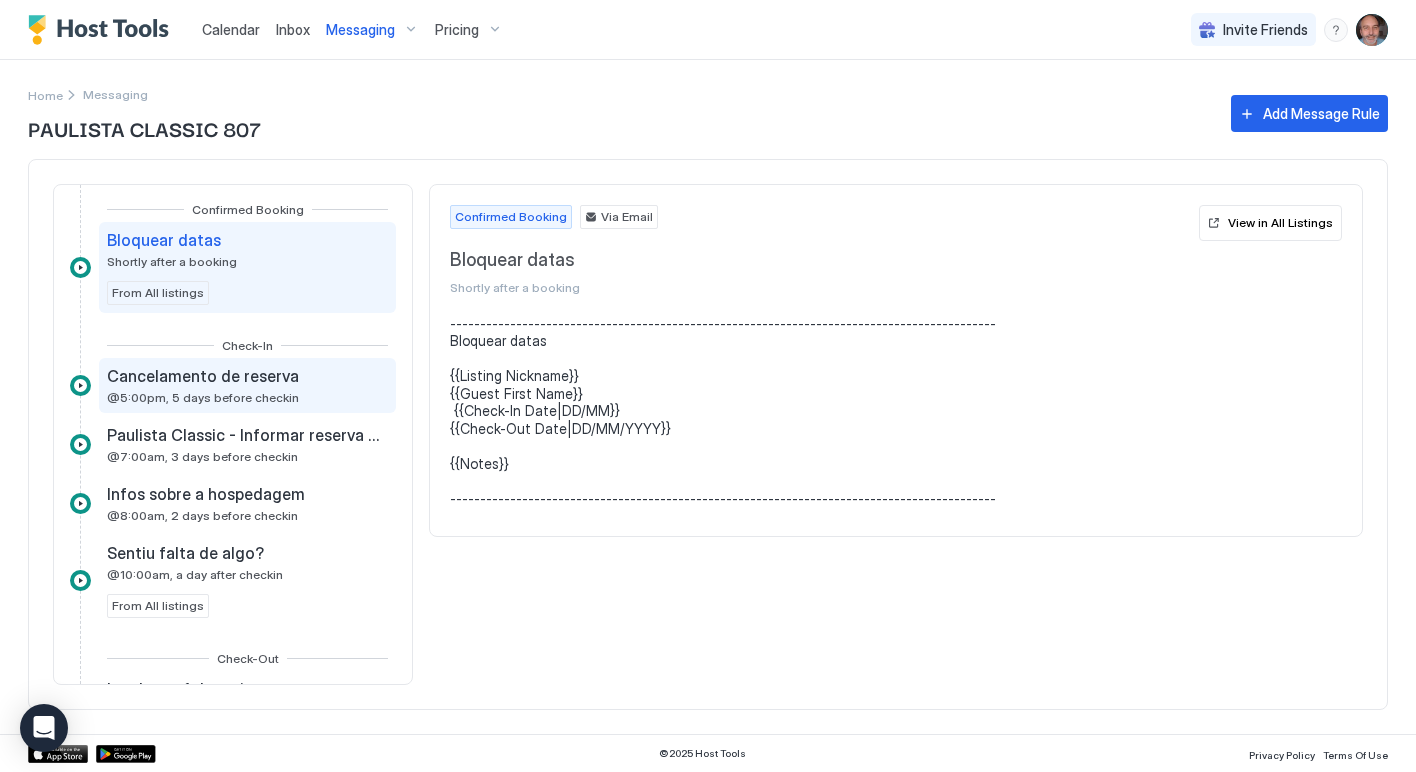 click on "Cancelamento de reserva" at bounding box center [203, 376] 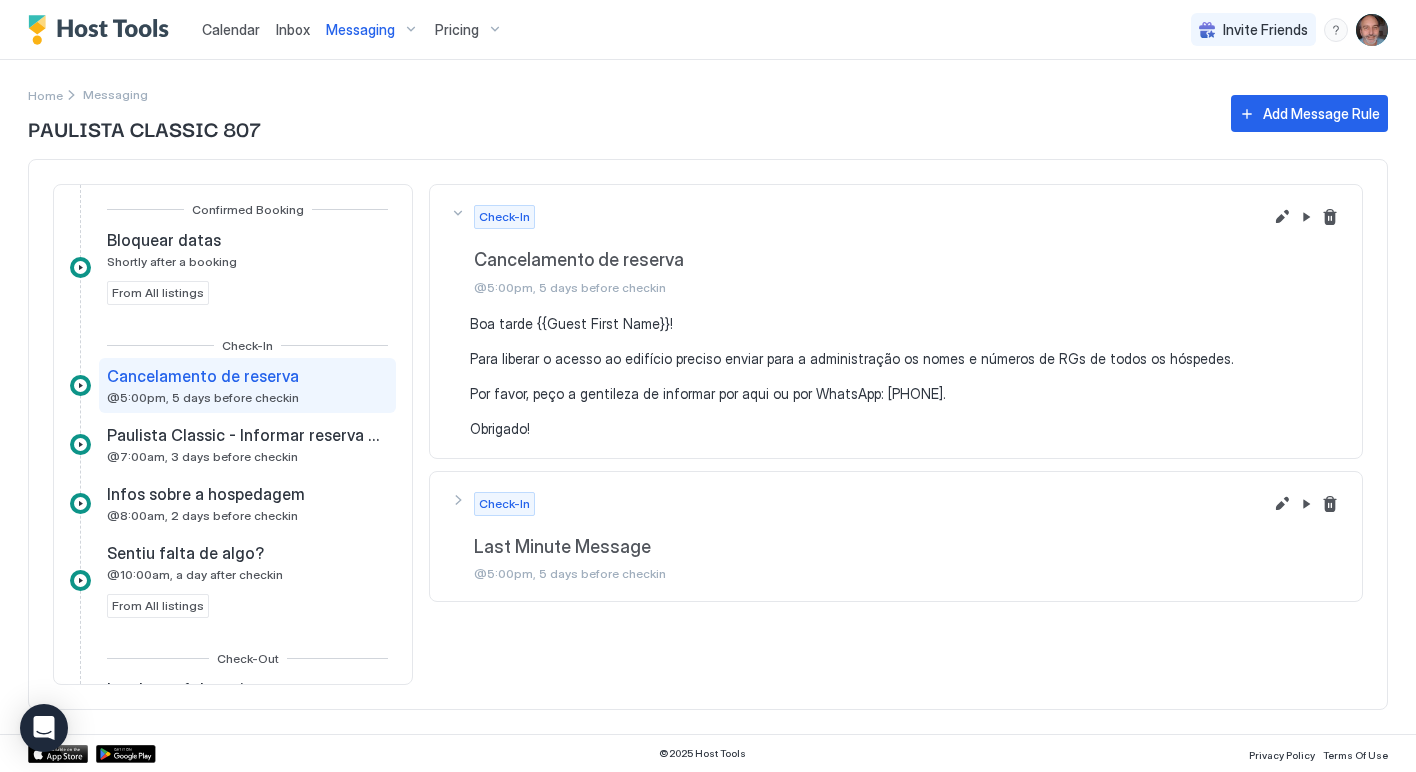 click on "Boa tarde {{Guest First Name}}!
Para liberar o acesso ao edifício preciso enviar para a administração os nomes e números de RGs de todos os hóspedes.
Por favor, peço a gentileza de informar por aqui ou por WhatsApp: [PHONE].
Obrigado!" at bounding box center (906, 376) 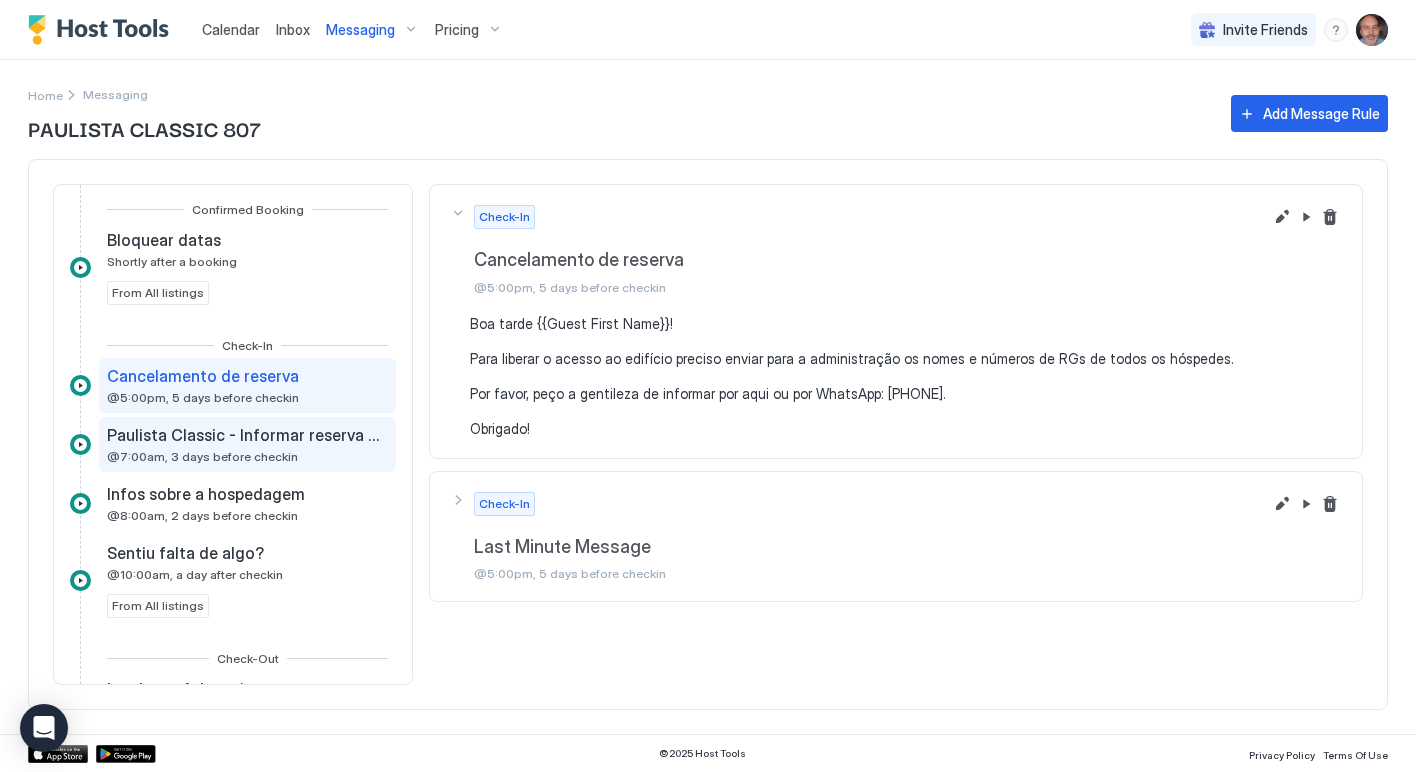 click on "Paulista Classic - Informar reserva para portaria" at bounding box center (245, 435) 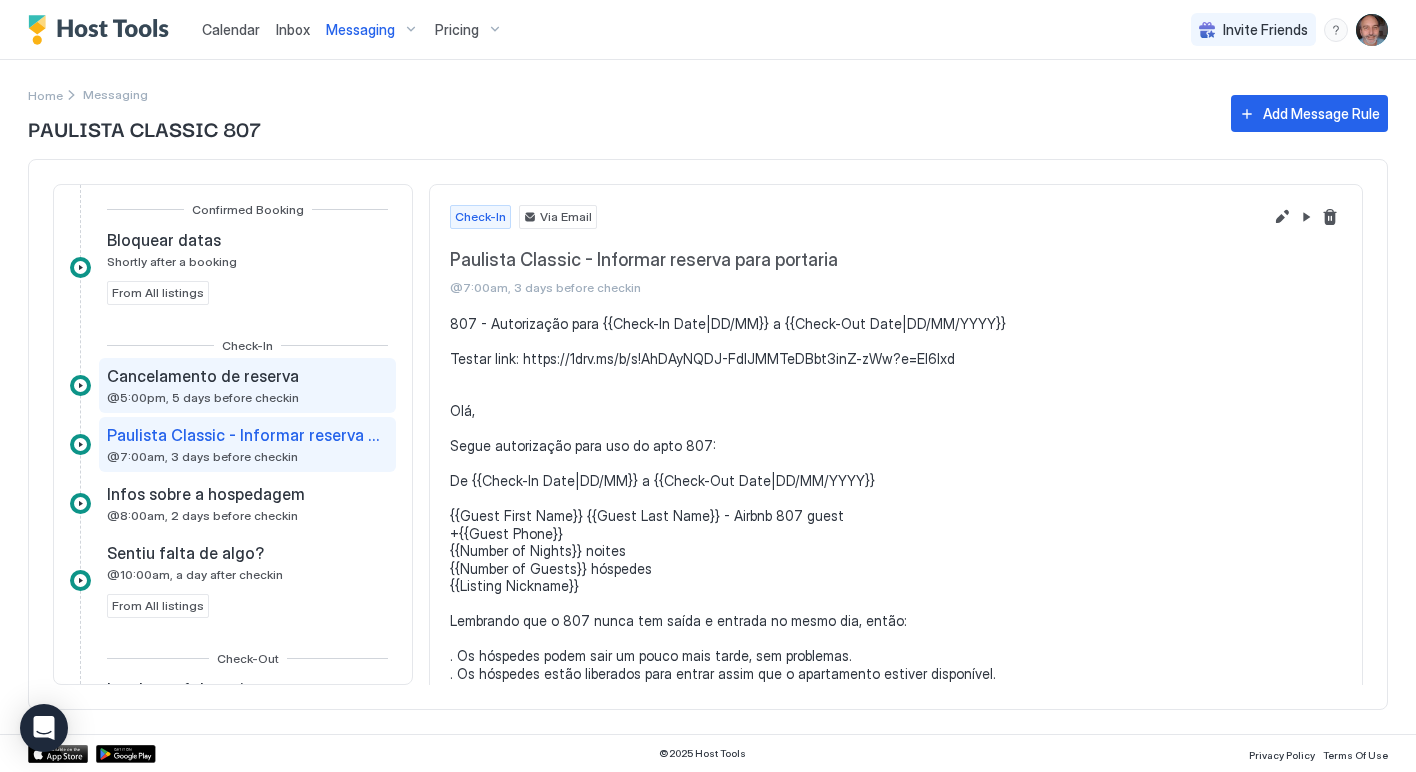 click on "Cancelamento de reserva @5:00pm, 5 days before checkin" at bounding box center [205, 385] 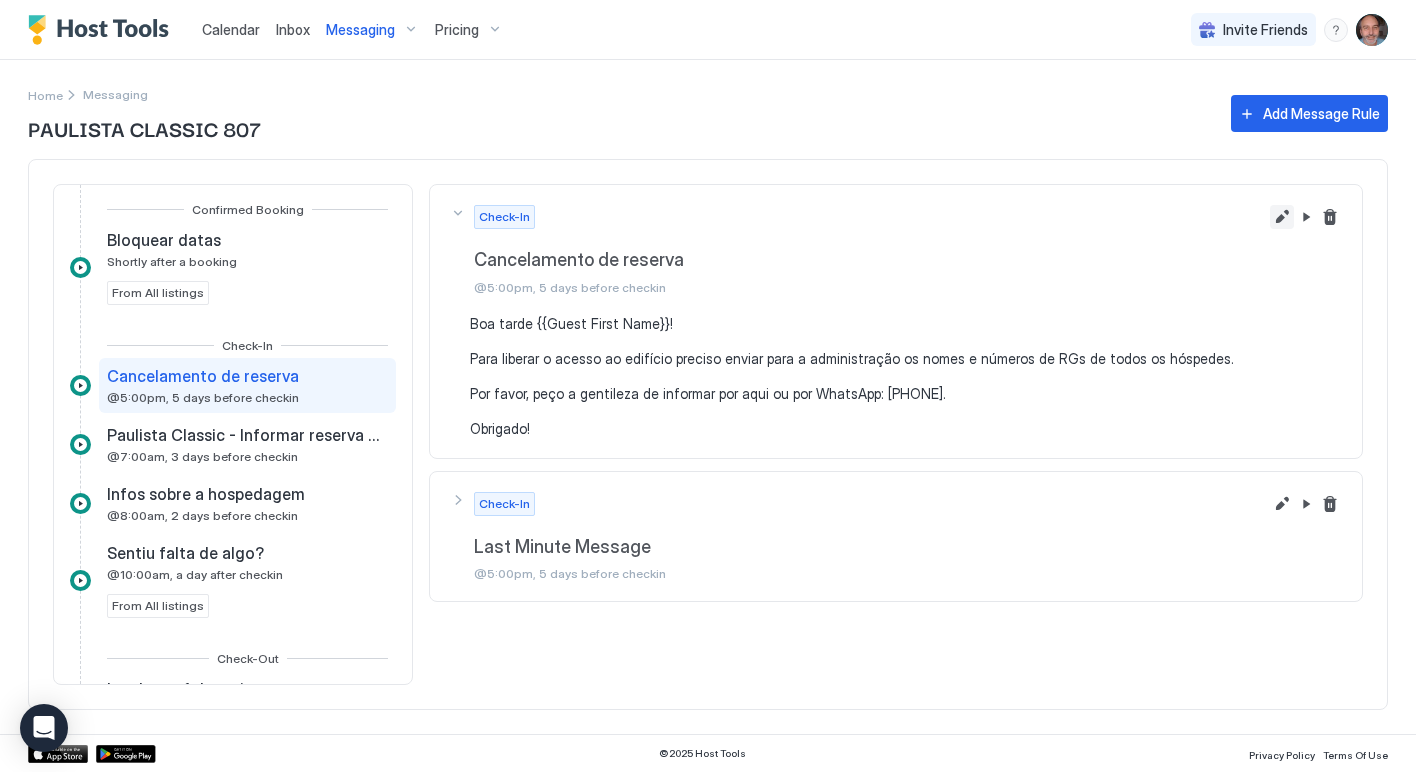 click at bounding box center [1282, 217] 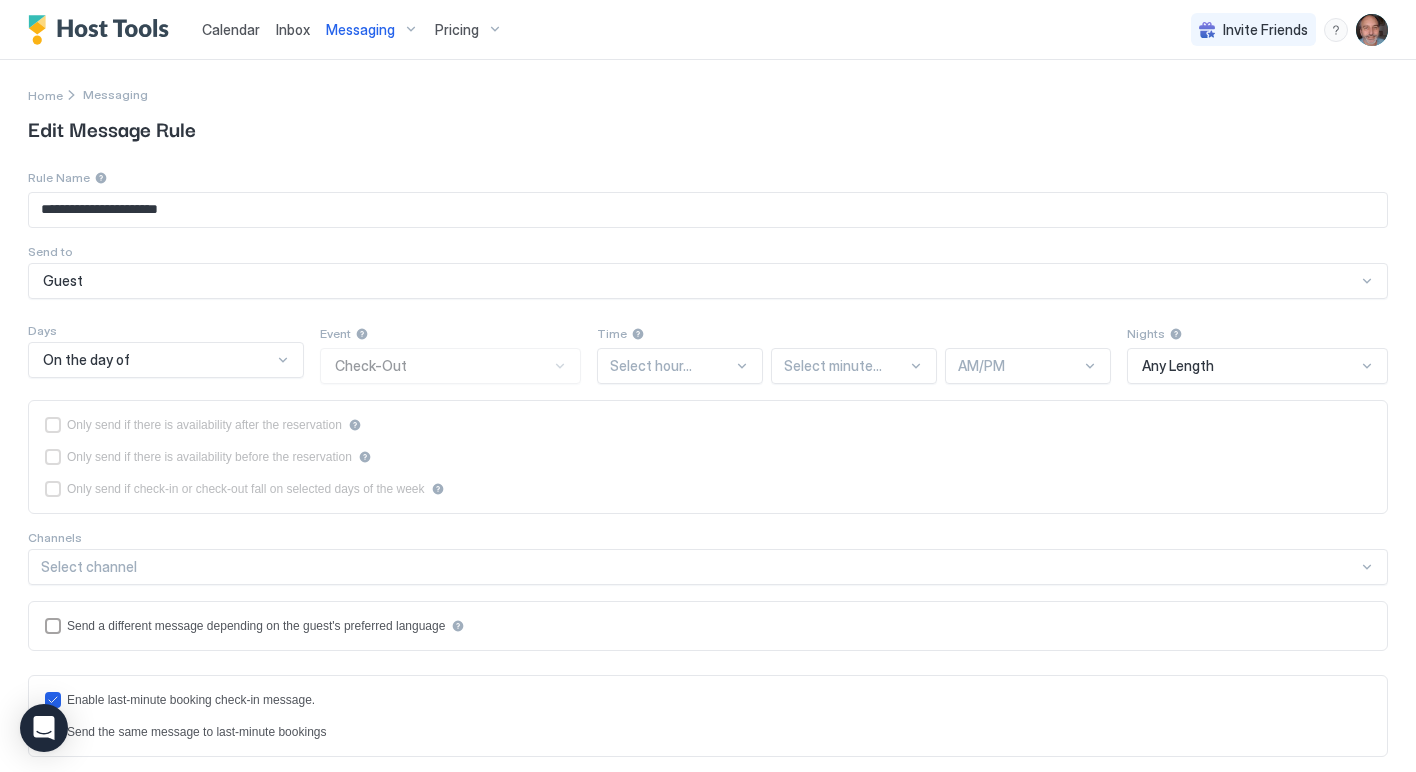 type on "**********" 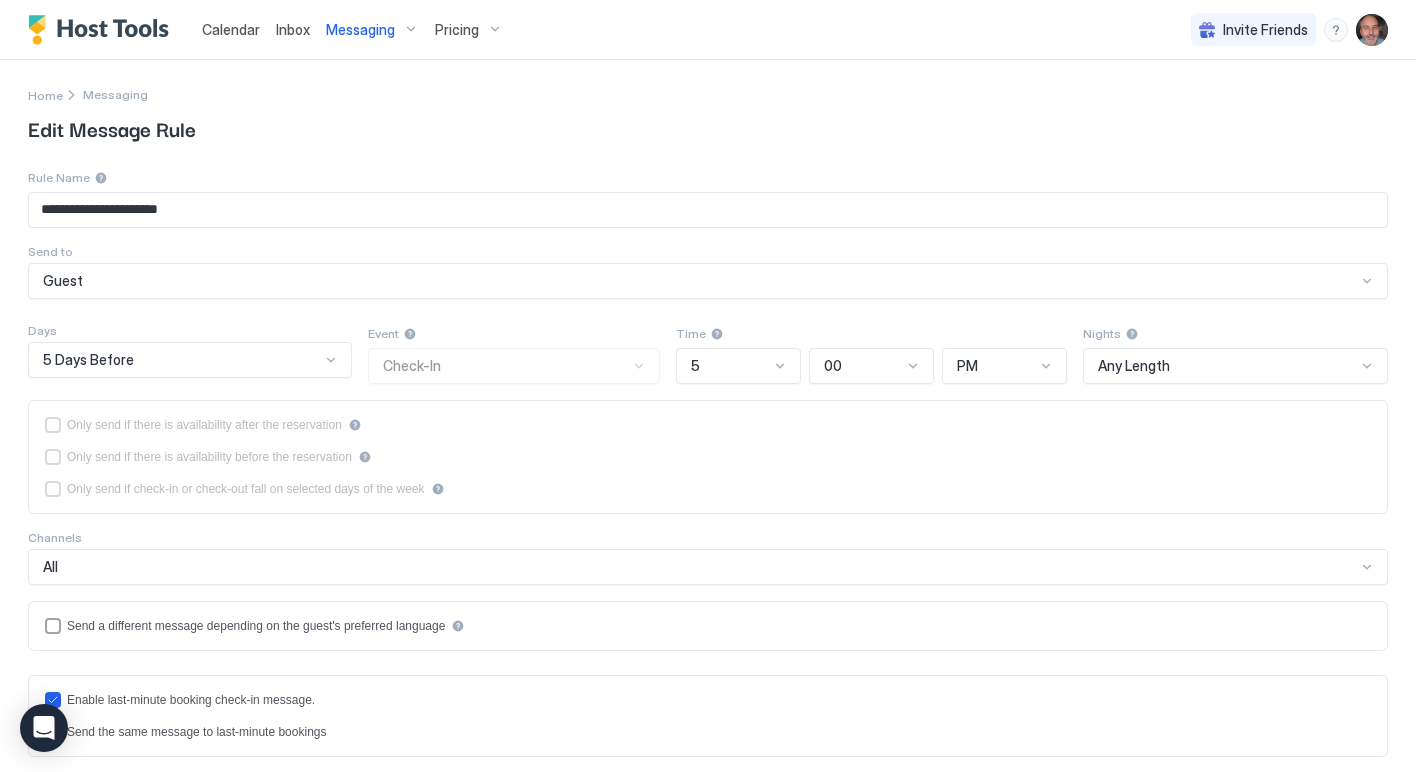 click on "Messaging" at bounding box center [115, 94] 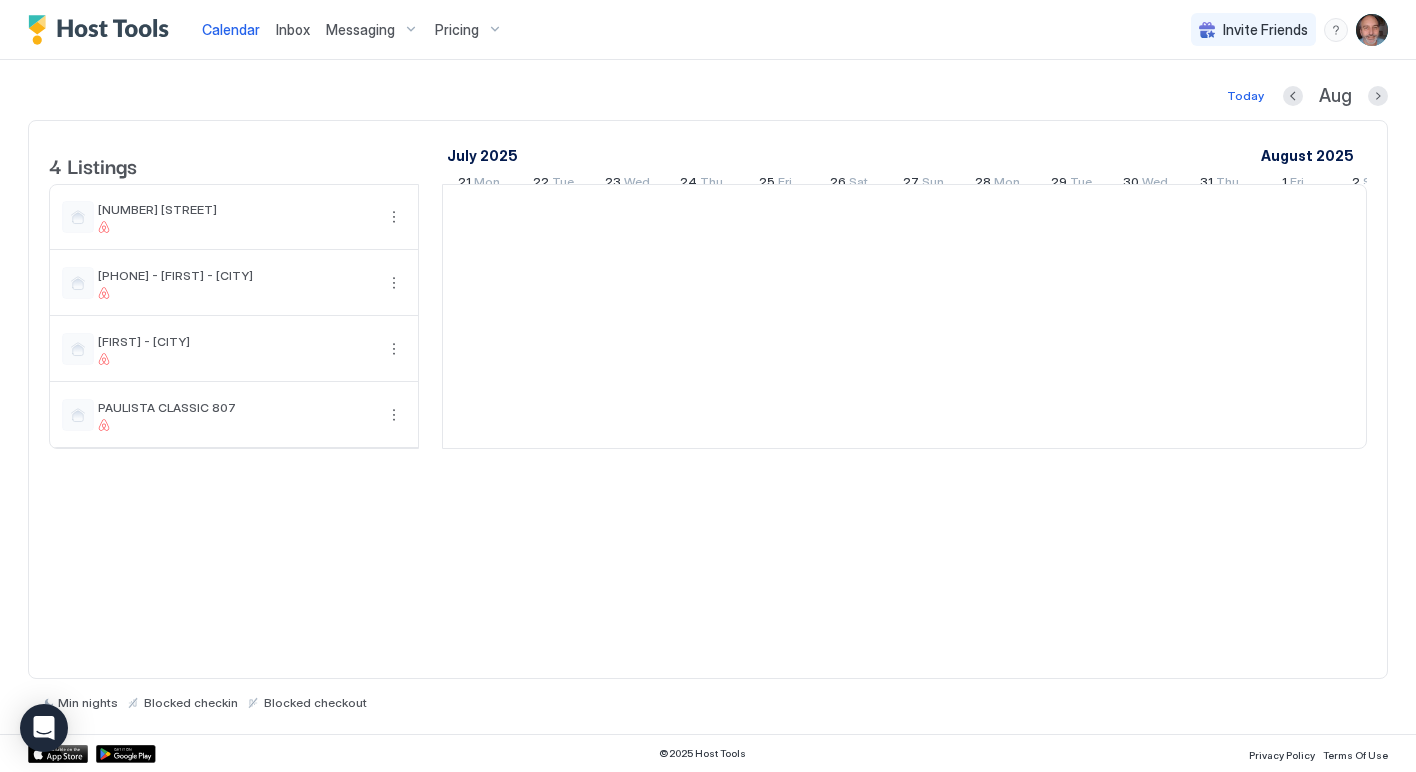 scroll, scrollTop: 0, scrollLeft: 1111, axis: horizontal 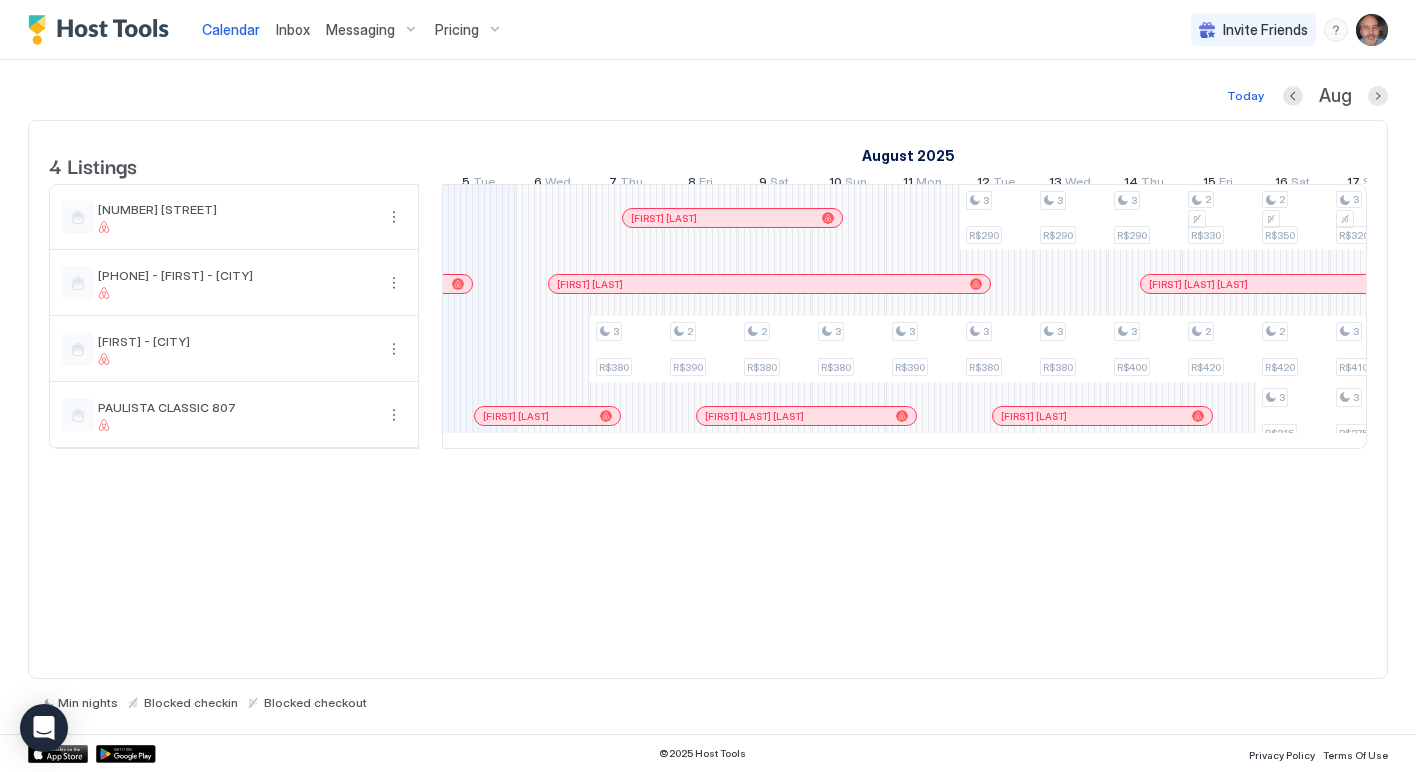 click on "Messaging" at bounding box center [360, 30] 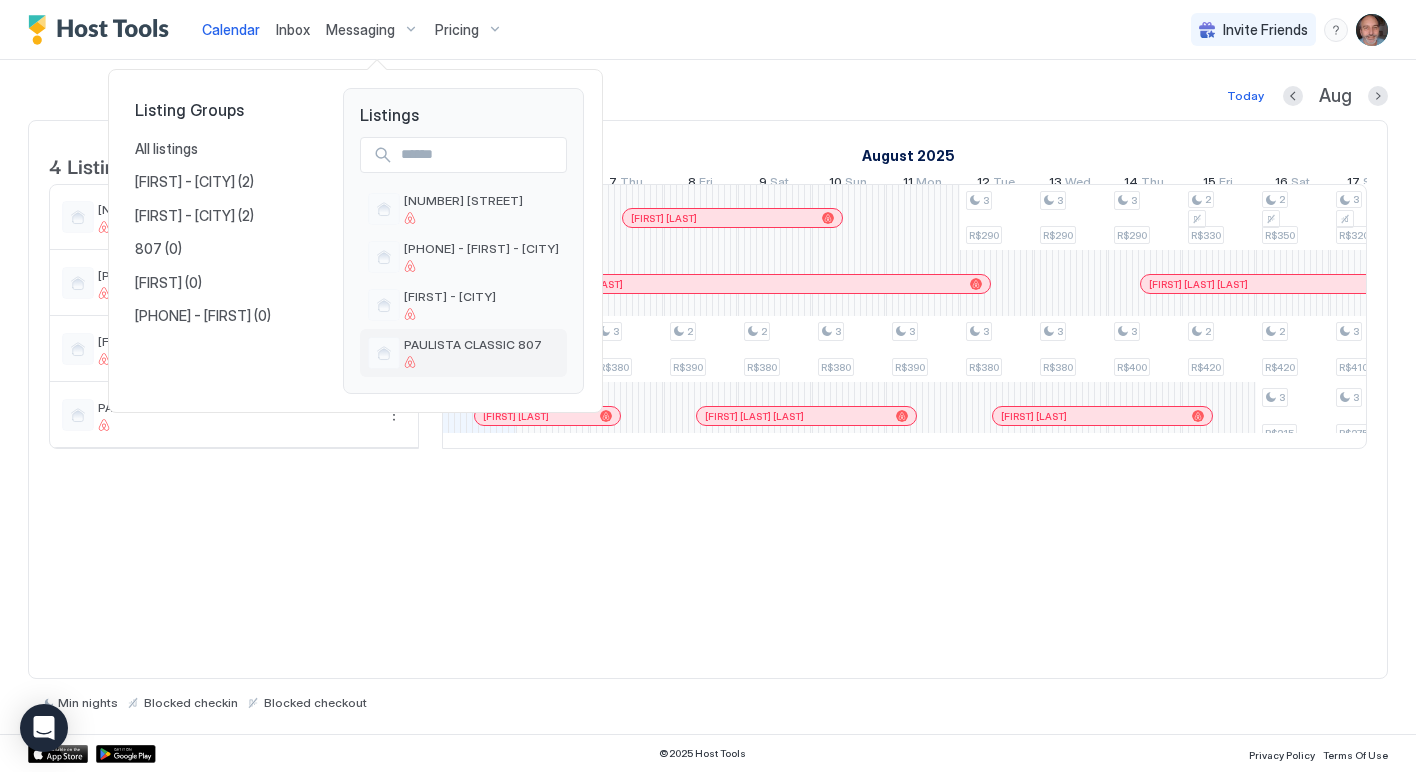 click on "PAULISTA CLASSIC 807" at bounding box center (473, 344) 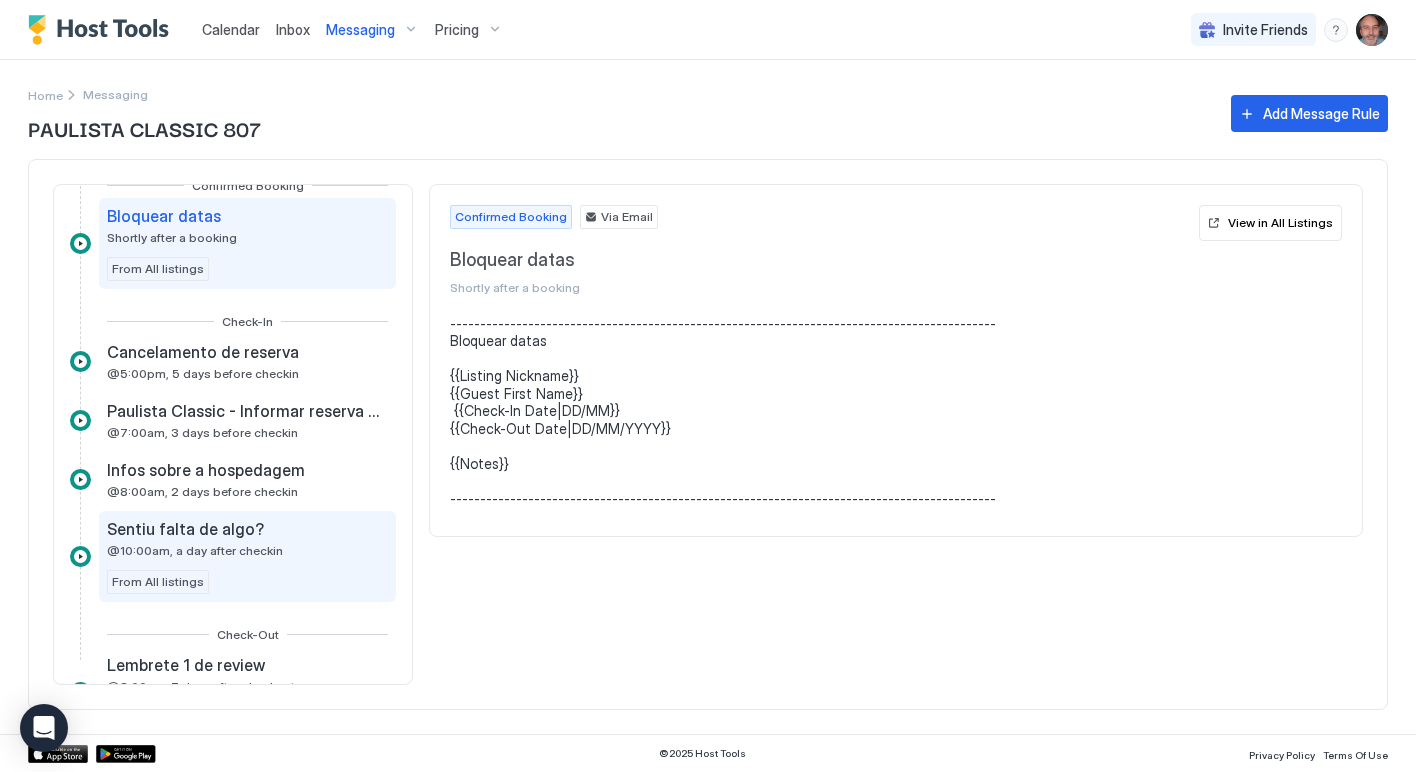 scroll, scrollTop: 0, scrollLeft: 0, axis: both 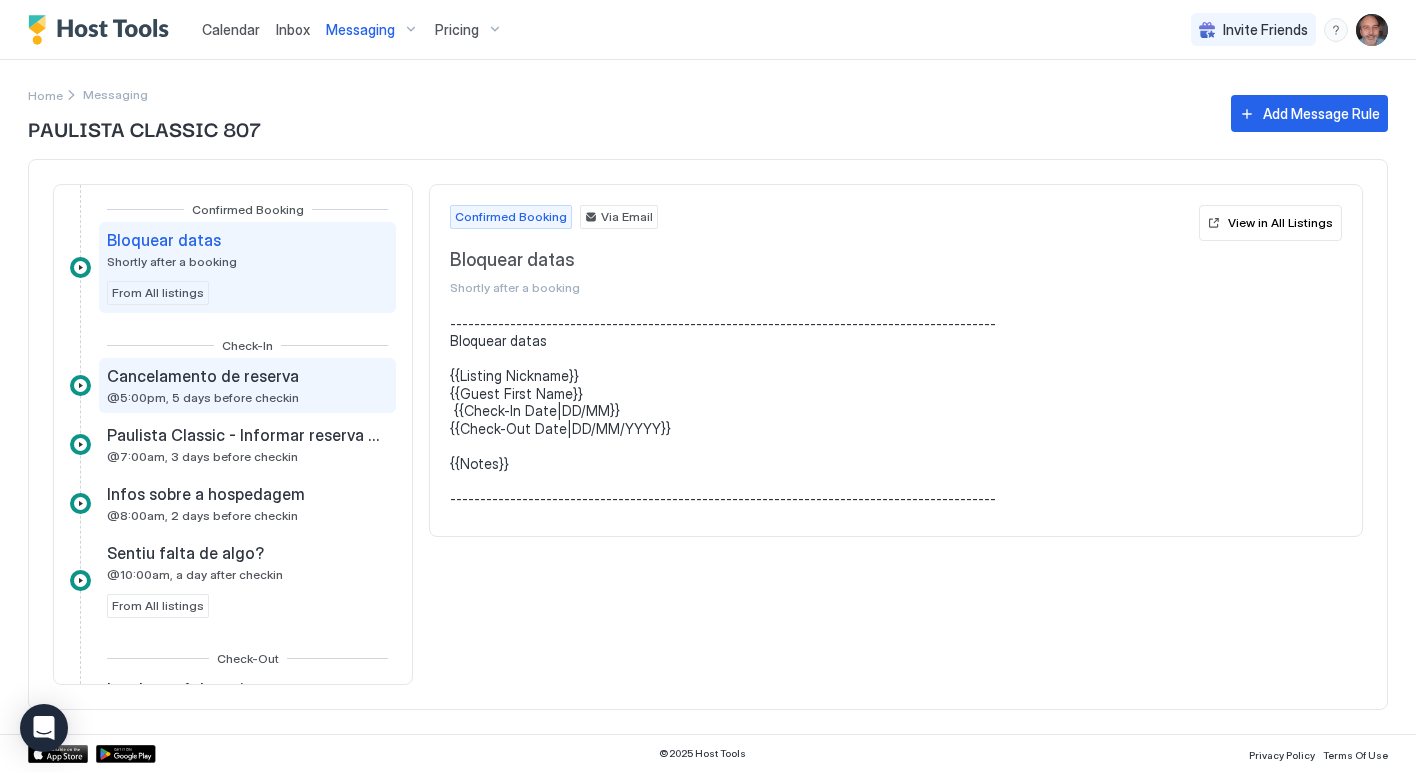 click on "Cancelamento de reserva" at bounding box center (203, 376) 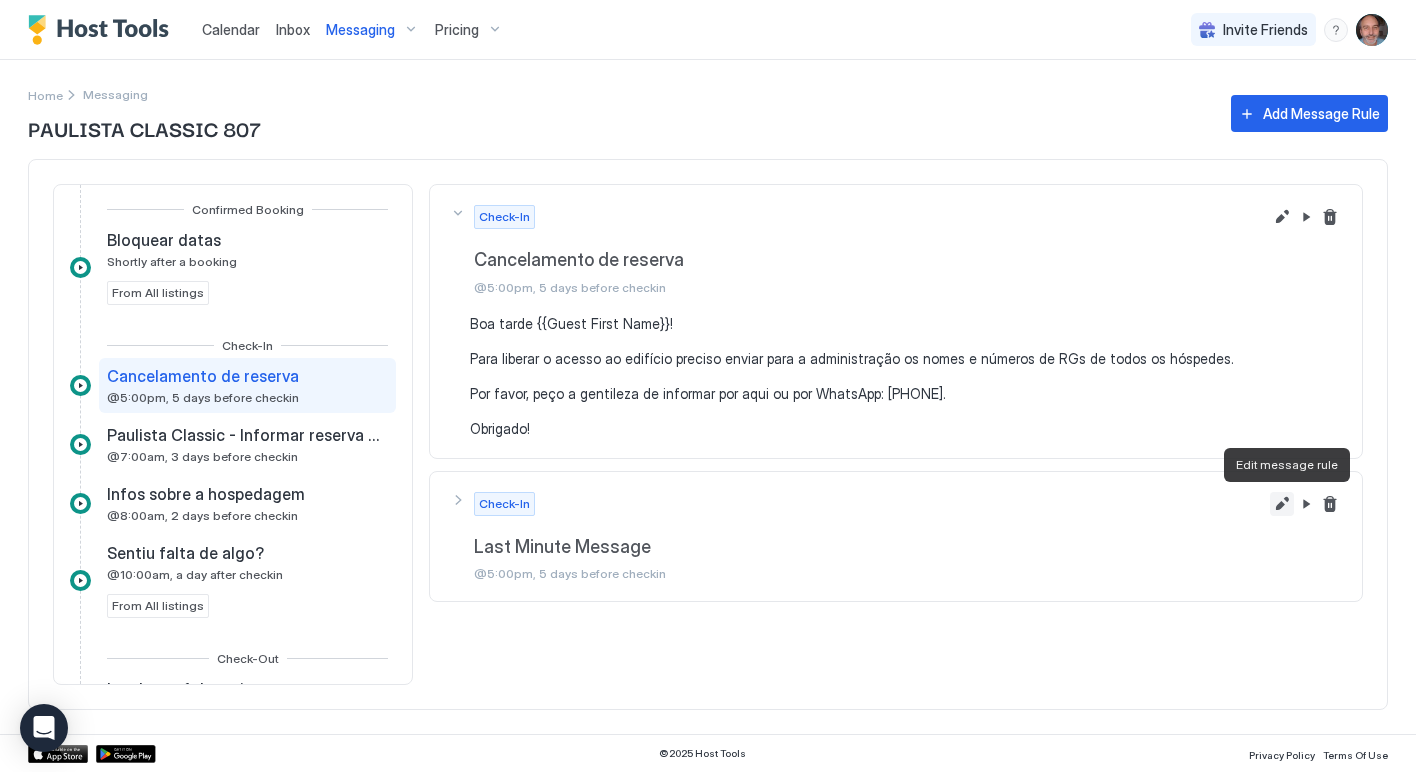 click at bounding box center [1282, 504] 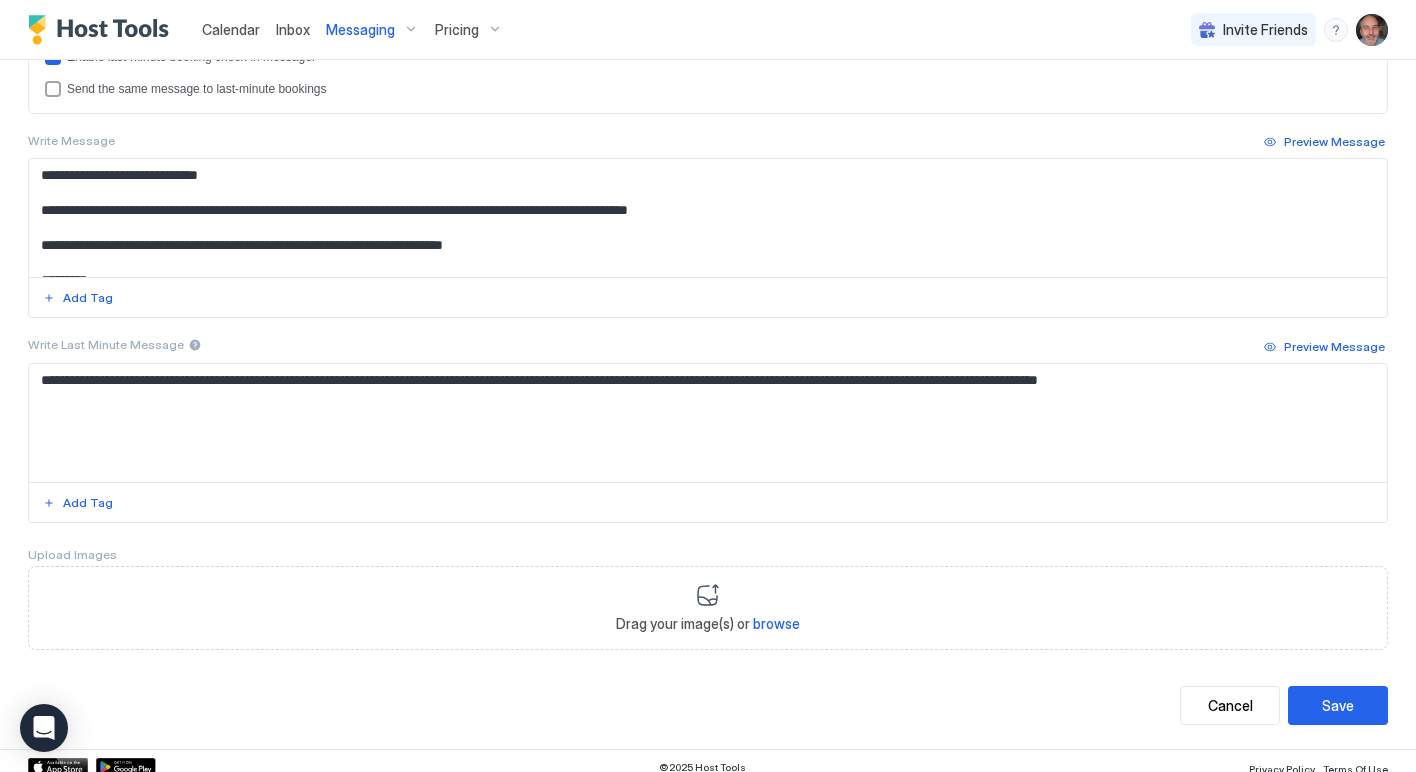 scroll, scrollTop: 656, scrollLeft: 0, axis: vertical 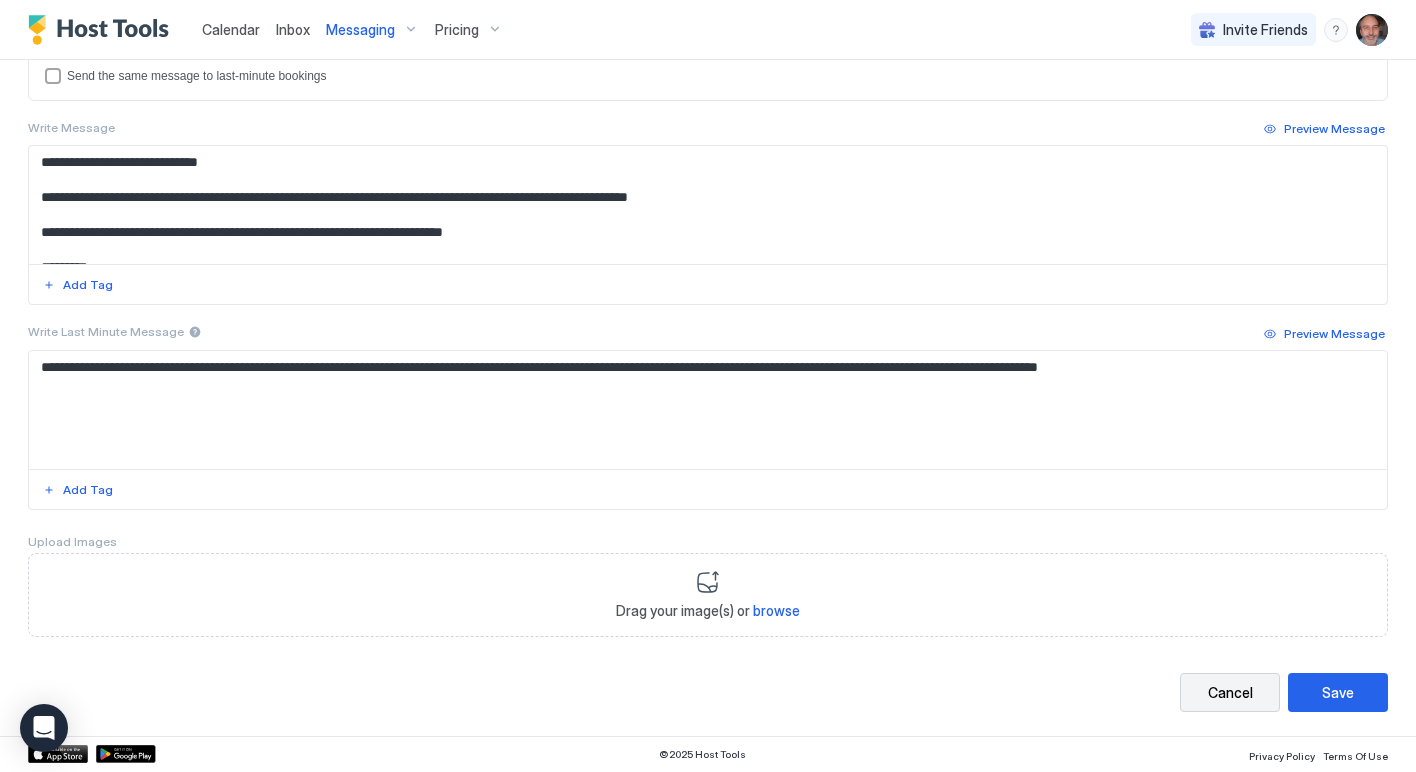click on "Cancel" at bounding box center [1230, 692] 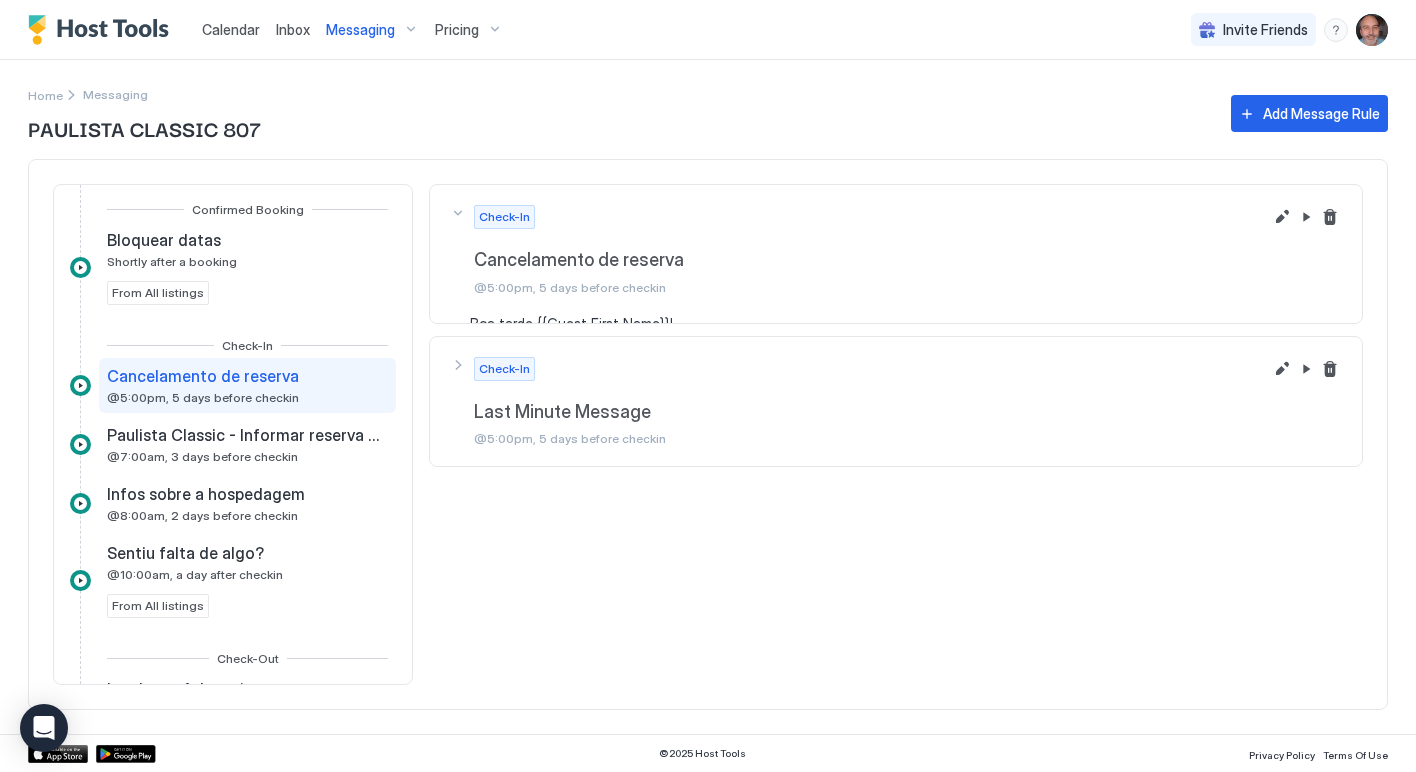 scroll, scrollTop: 0, scrollLeft: 0, axis: both 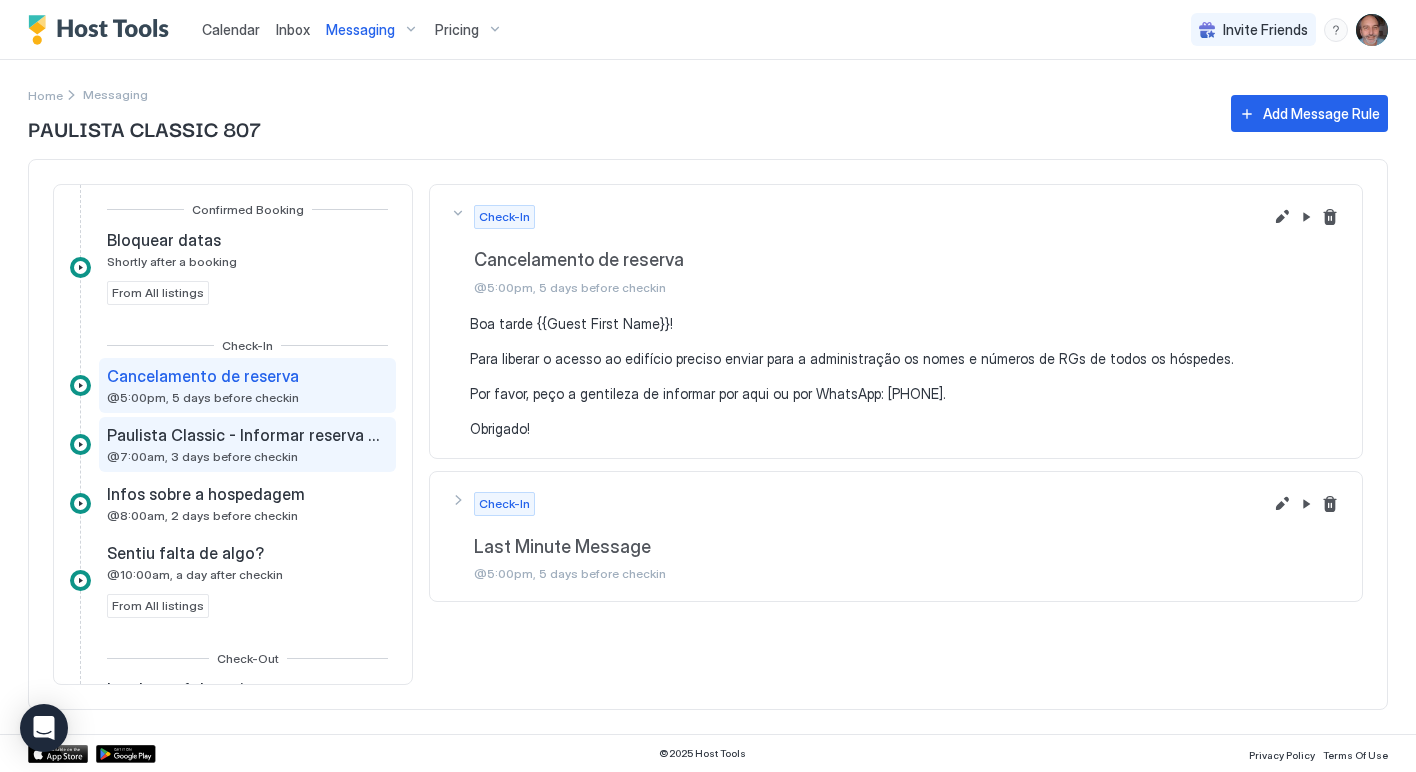 click on "@7:00am, 3 days before checkin" at bounding box center (202, 456) 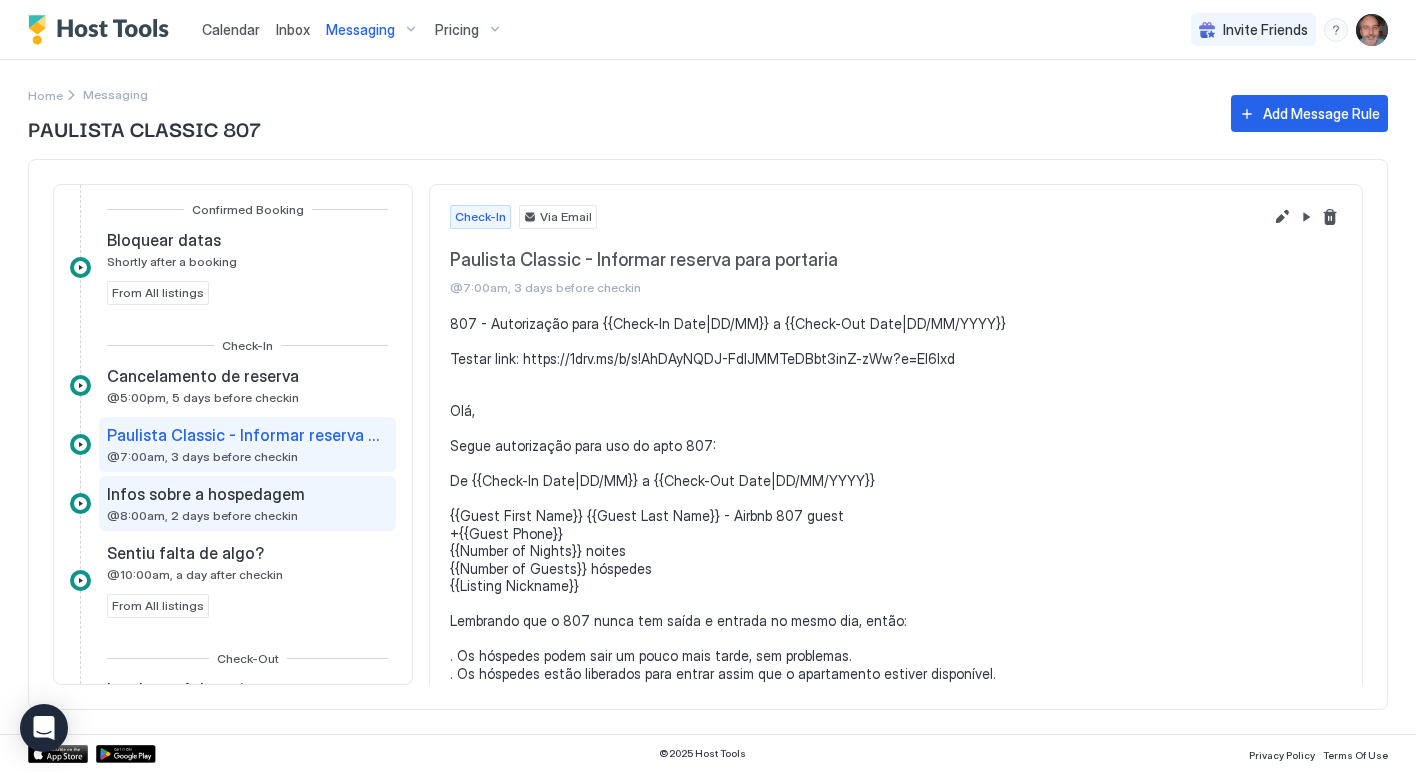 click on "Infos sobre a hospedagem" at bounding box center [206, 494] 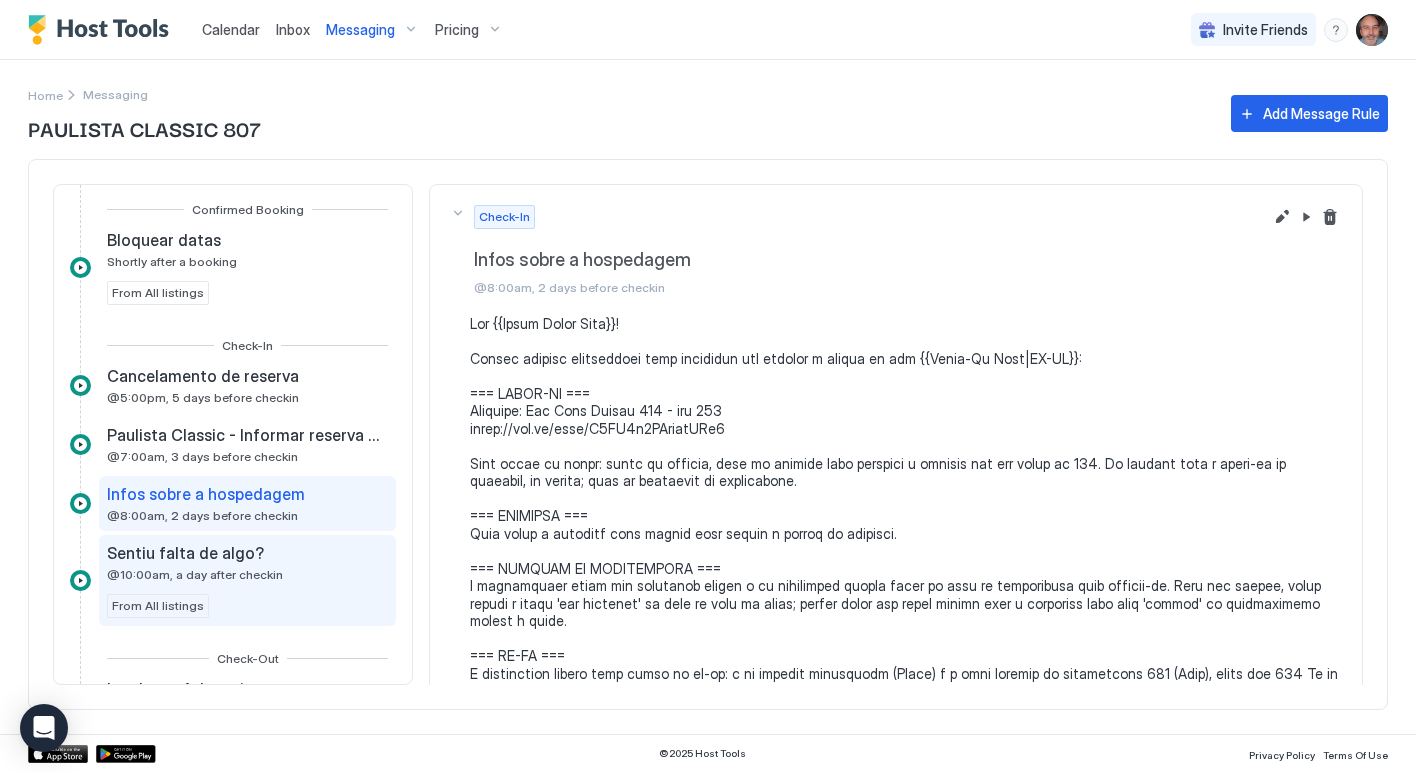 click on "Sentiu falta de algo? @10:00am, a day after checkin" at bounding box center (195, 562) 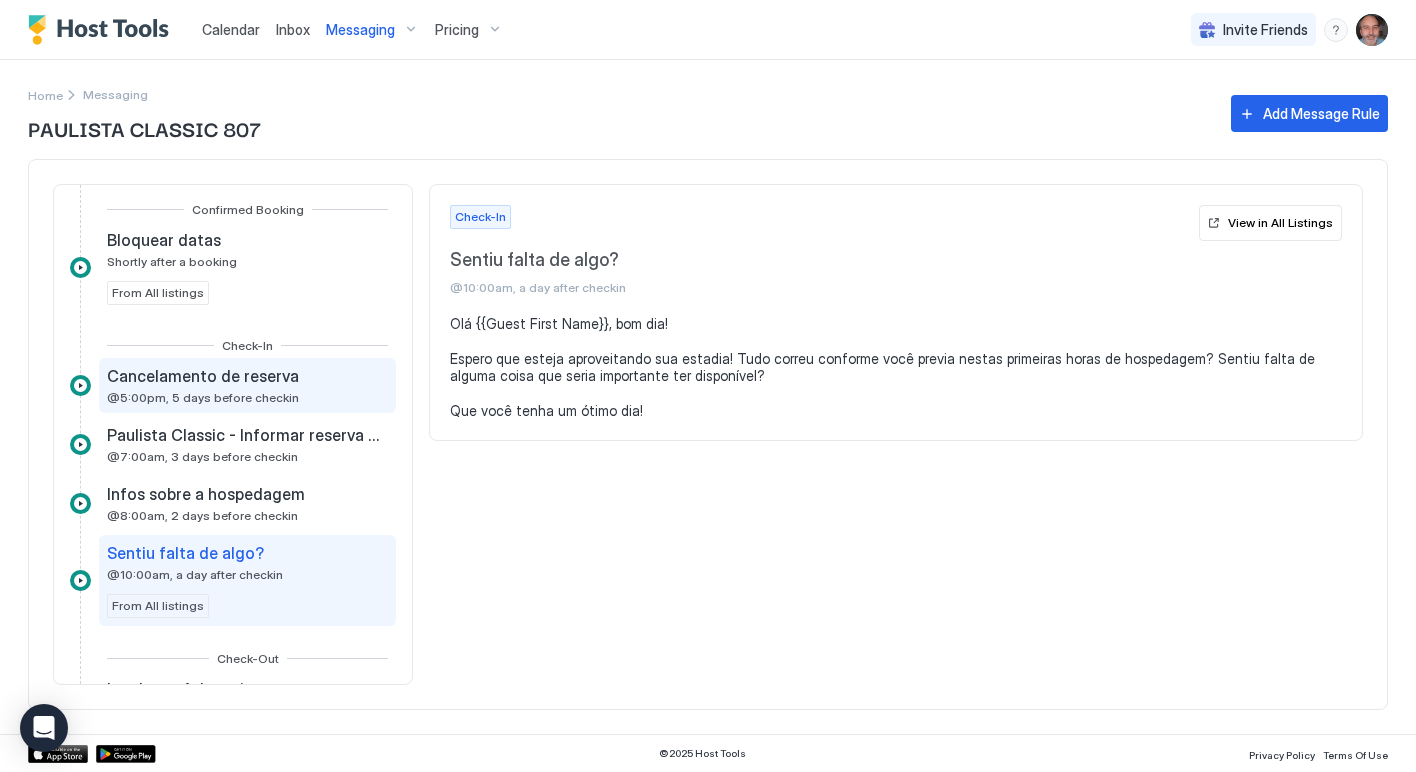 click on "@5:00pm, 5 days before checkin" at bounding box center [203, 397] 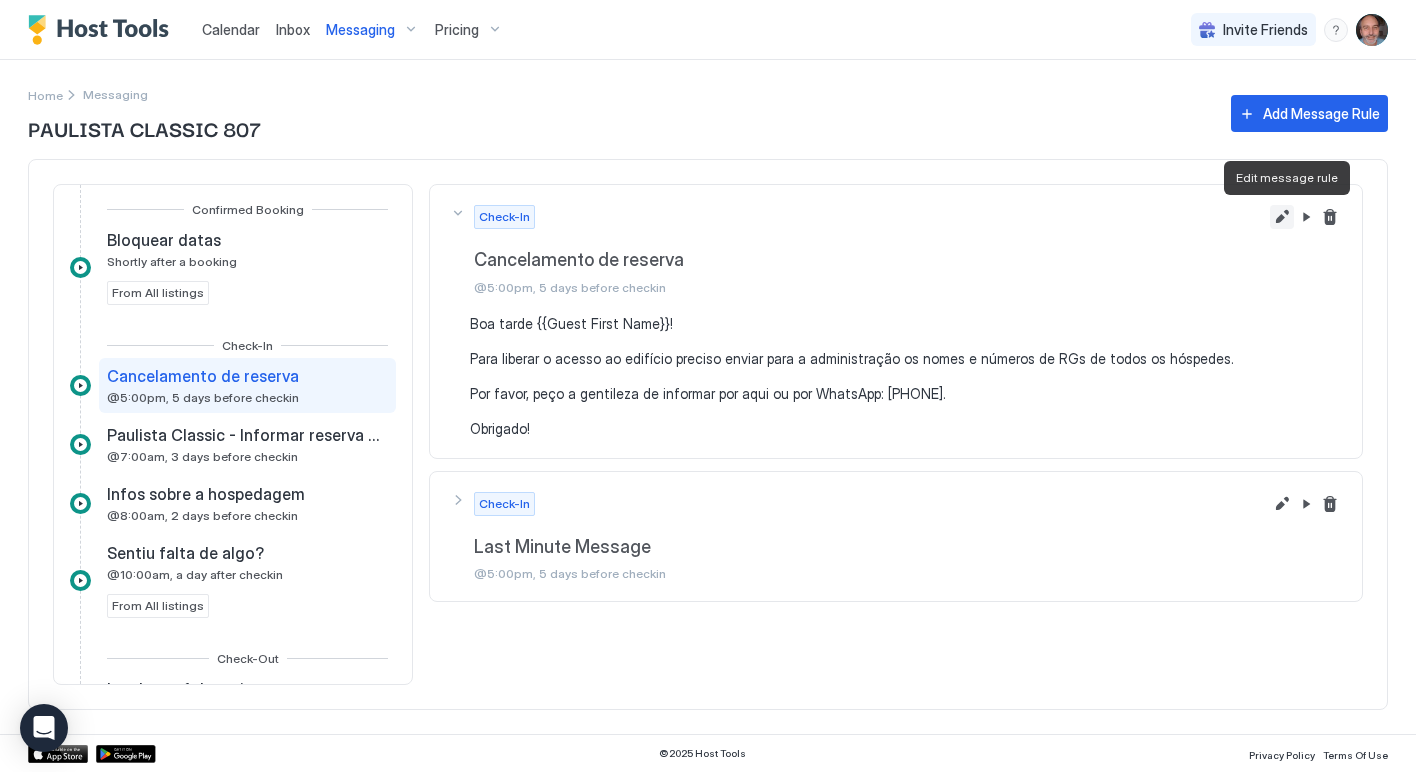 click at bounding box center (1282, 217) 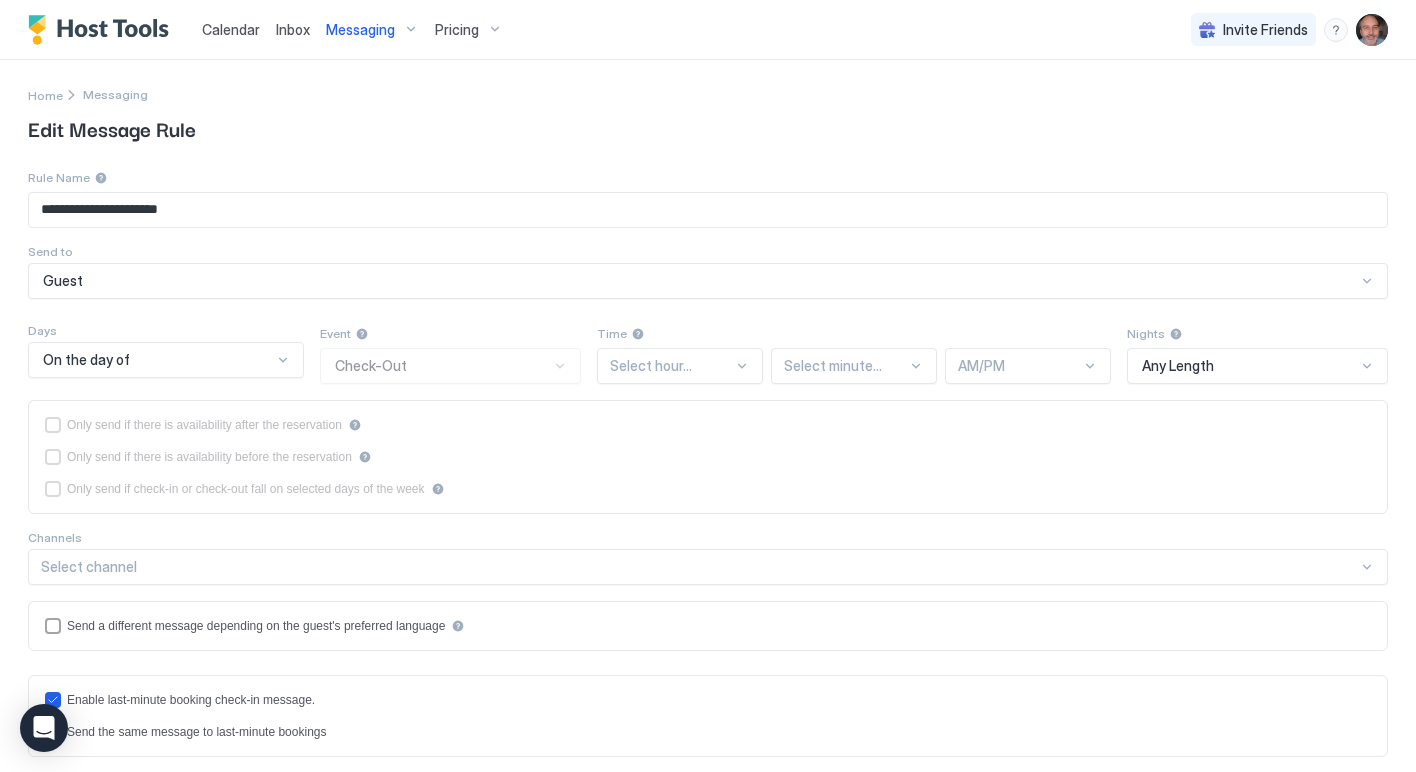 type on "**********" 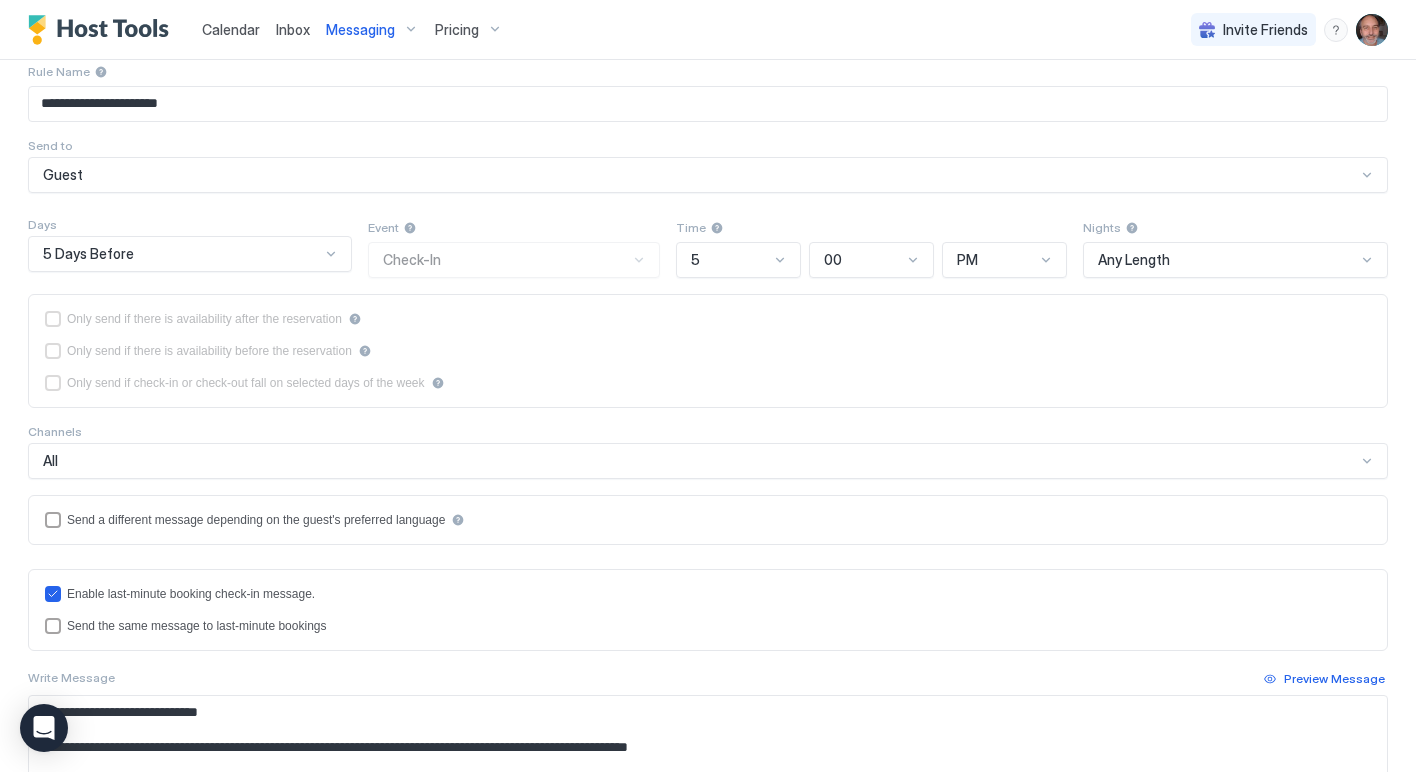 scroll, scrollTop: 0, scrollLeft: 0, axis: both 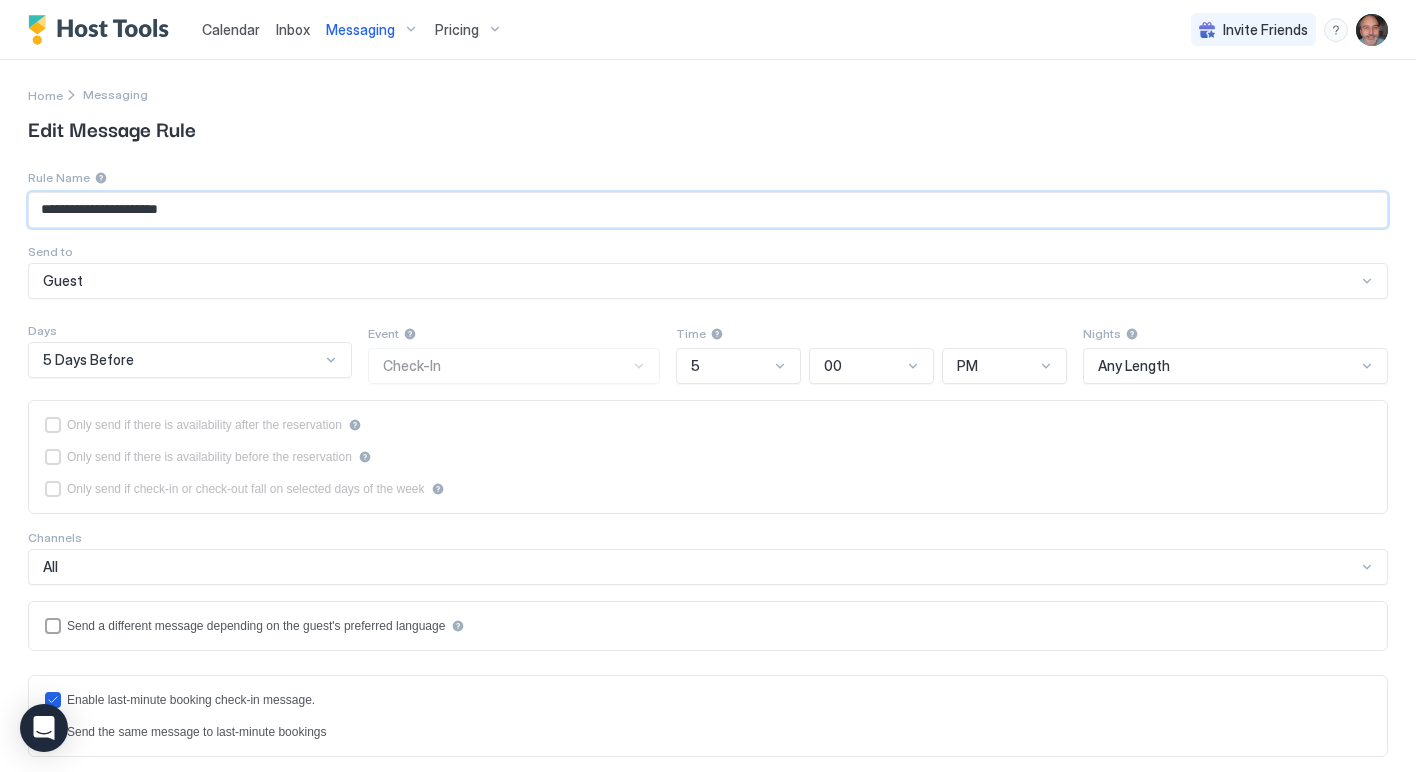 drag, startPoint x: 208, startPoint y: 215, endPoint x: 13, endPoint y: 259, distance: 199.90248 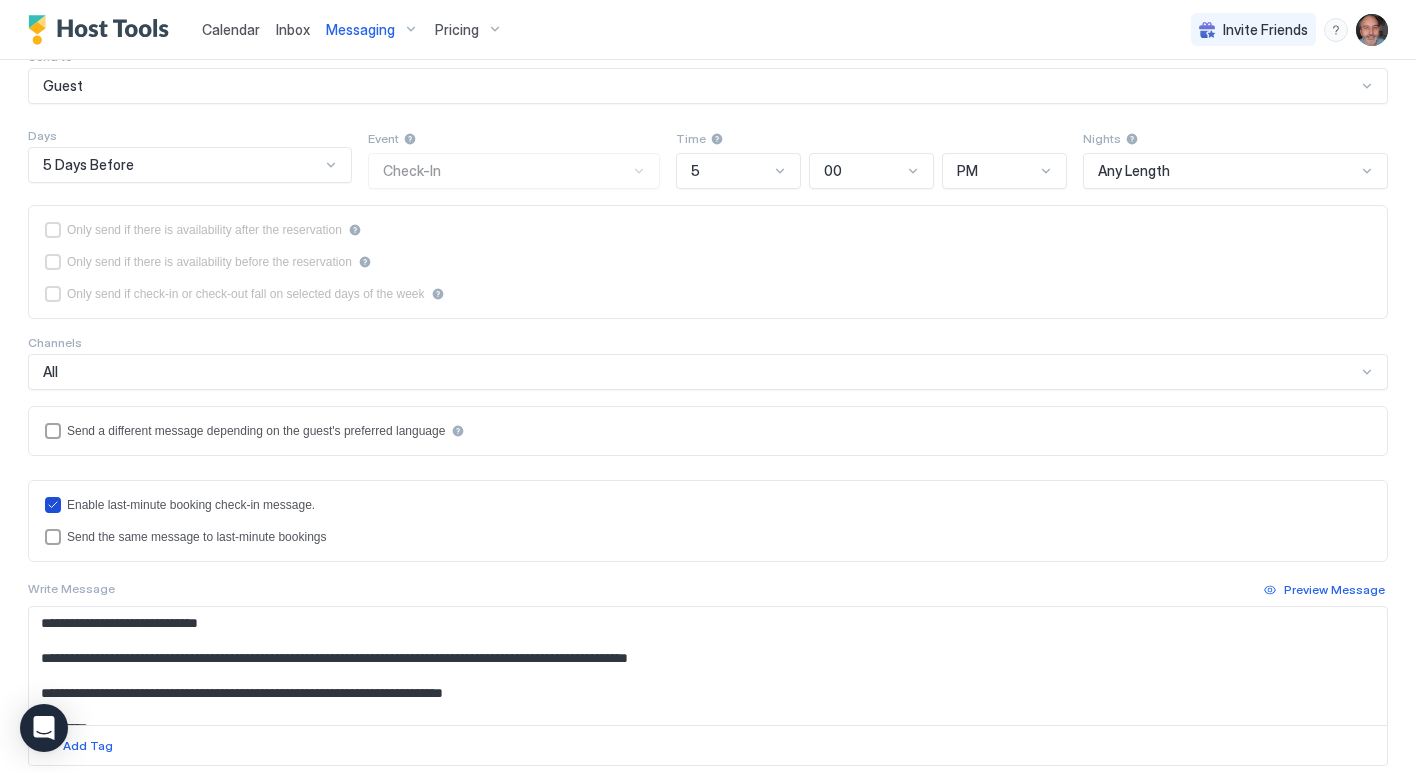 scroll, scrollTop: 196, scrollLeft: 0, axis: vertical 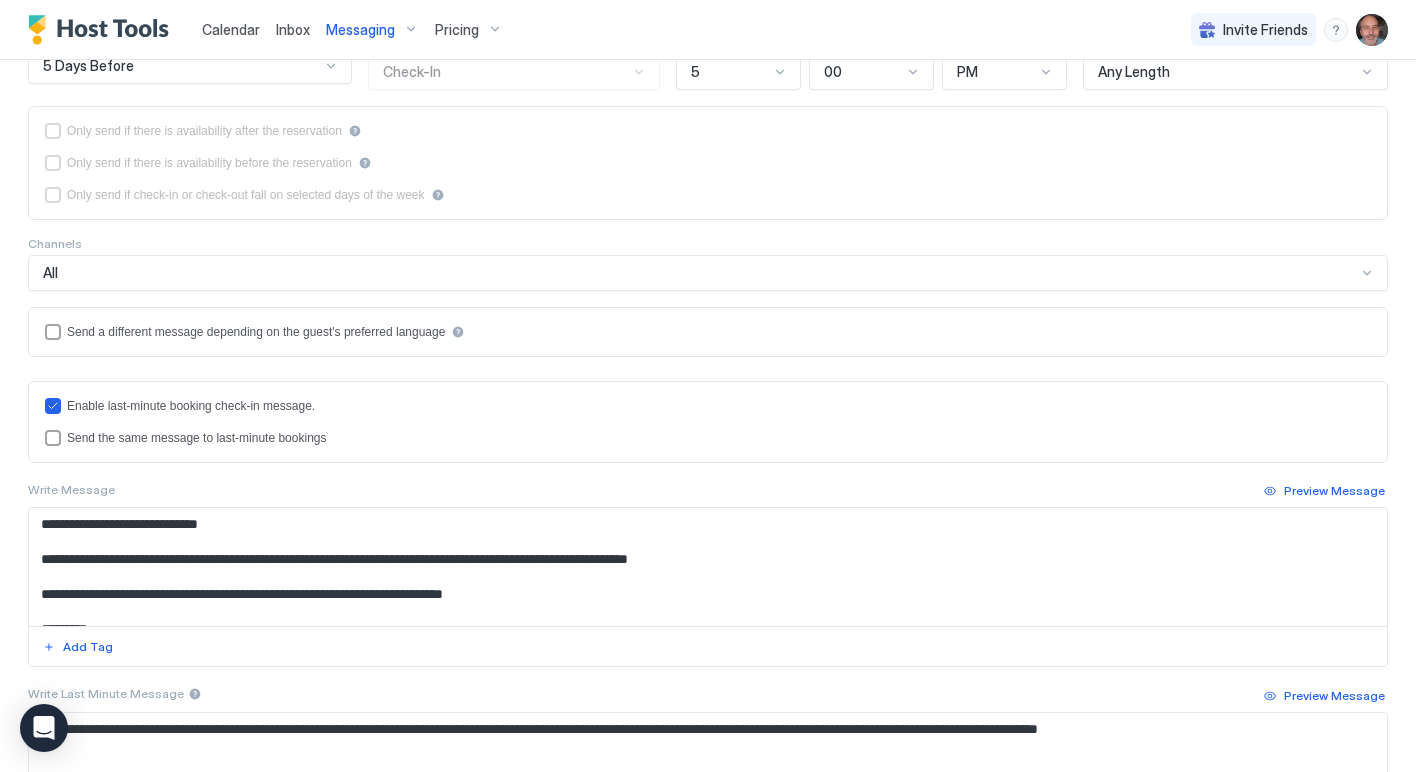 type on "**********" 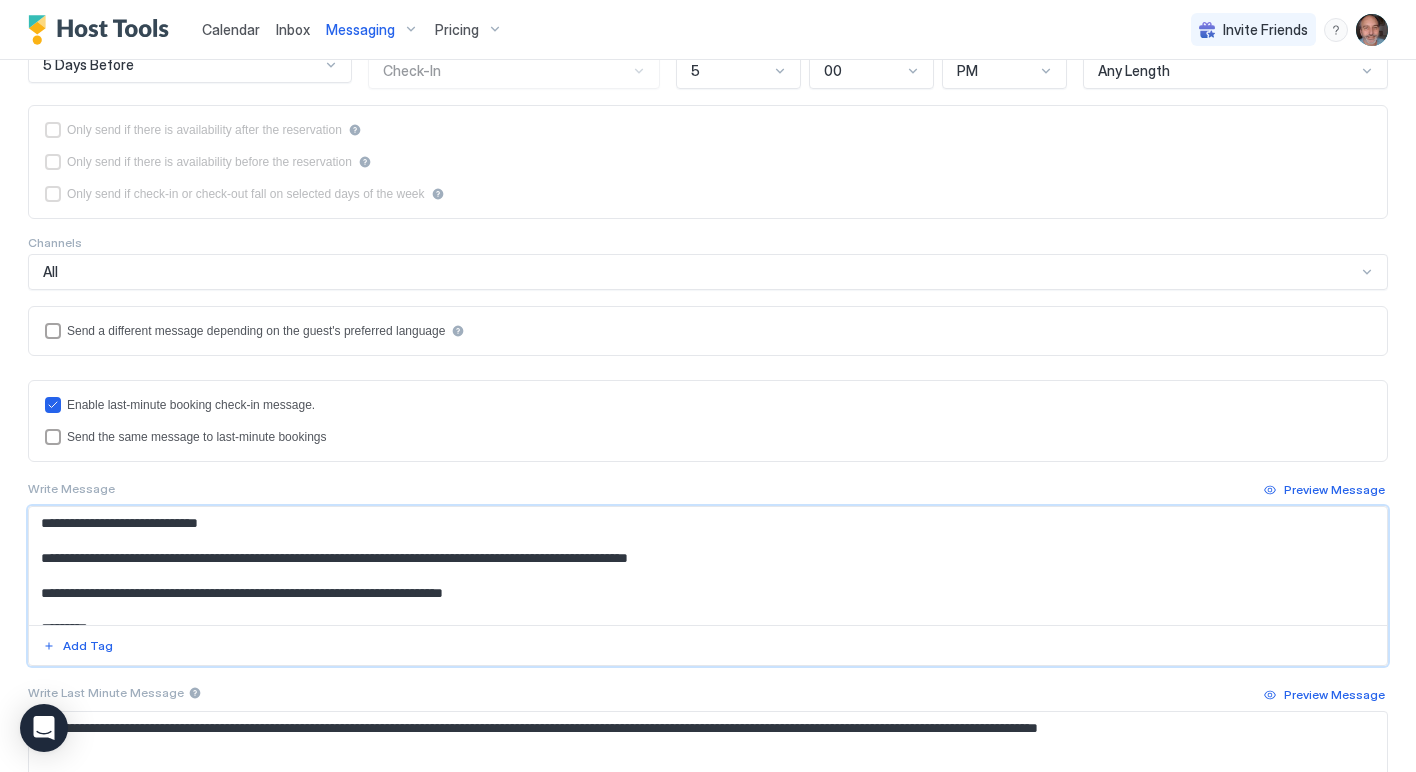 click on "**********" at bounding box center [700, 566] 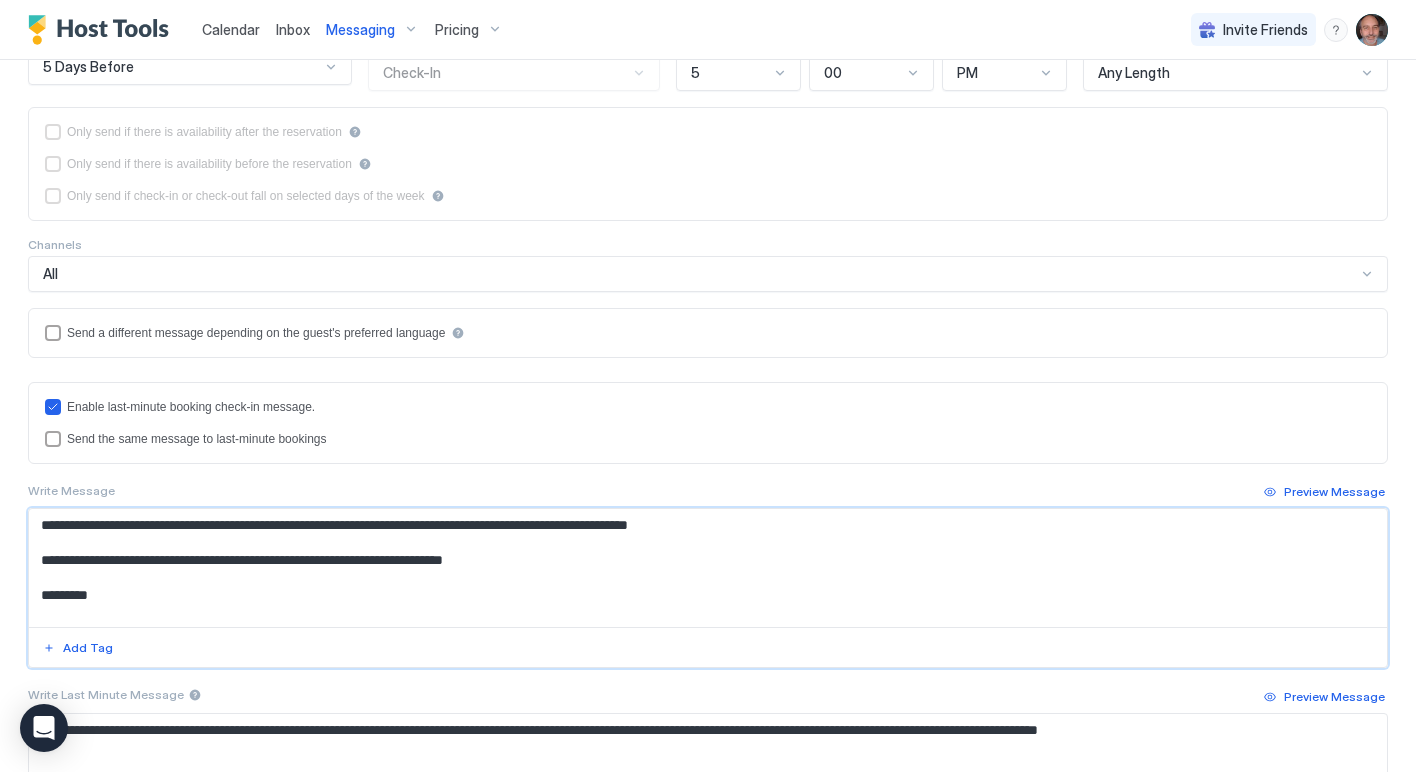 scroll, scrollTop: 294, scrollLeft: 0, axis: vertical 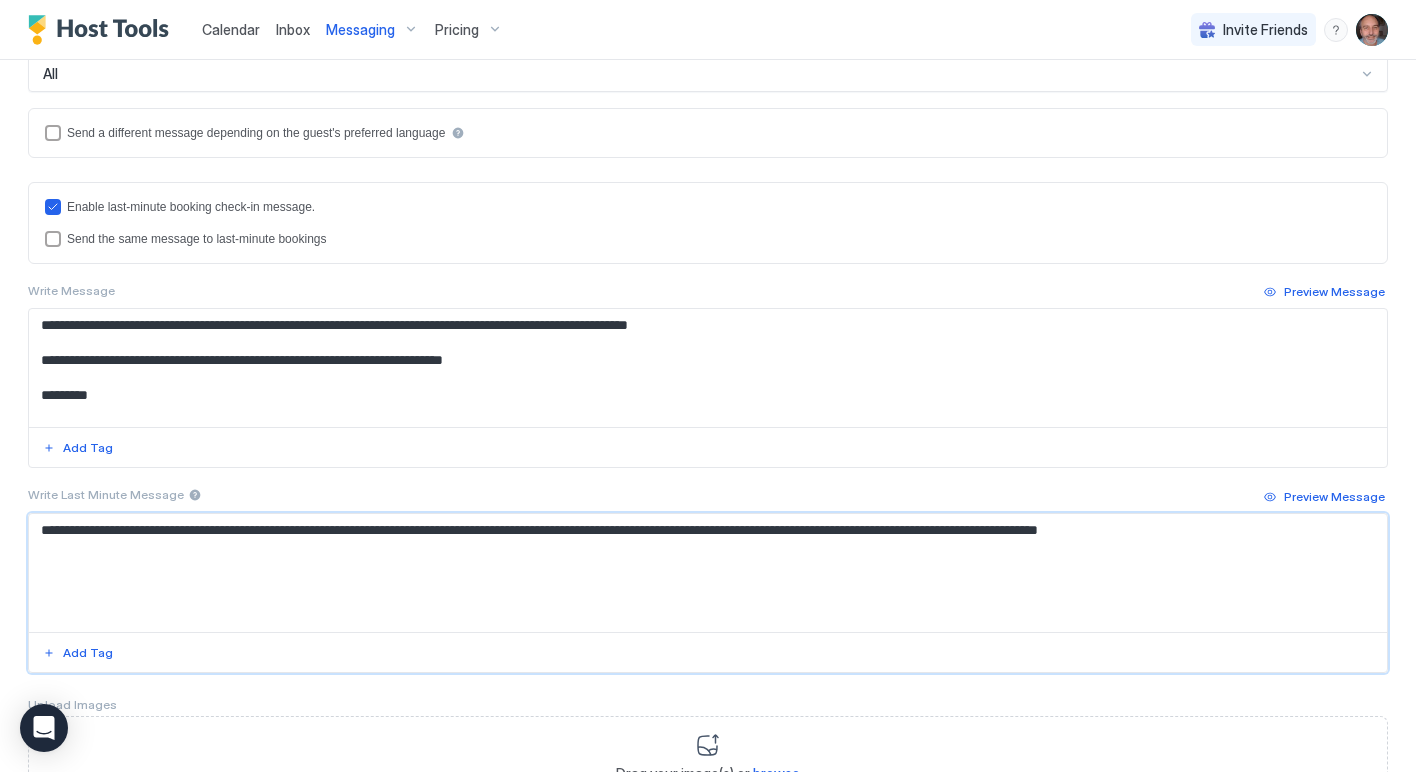 click on "**********" at bounding box center (700, 573) 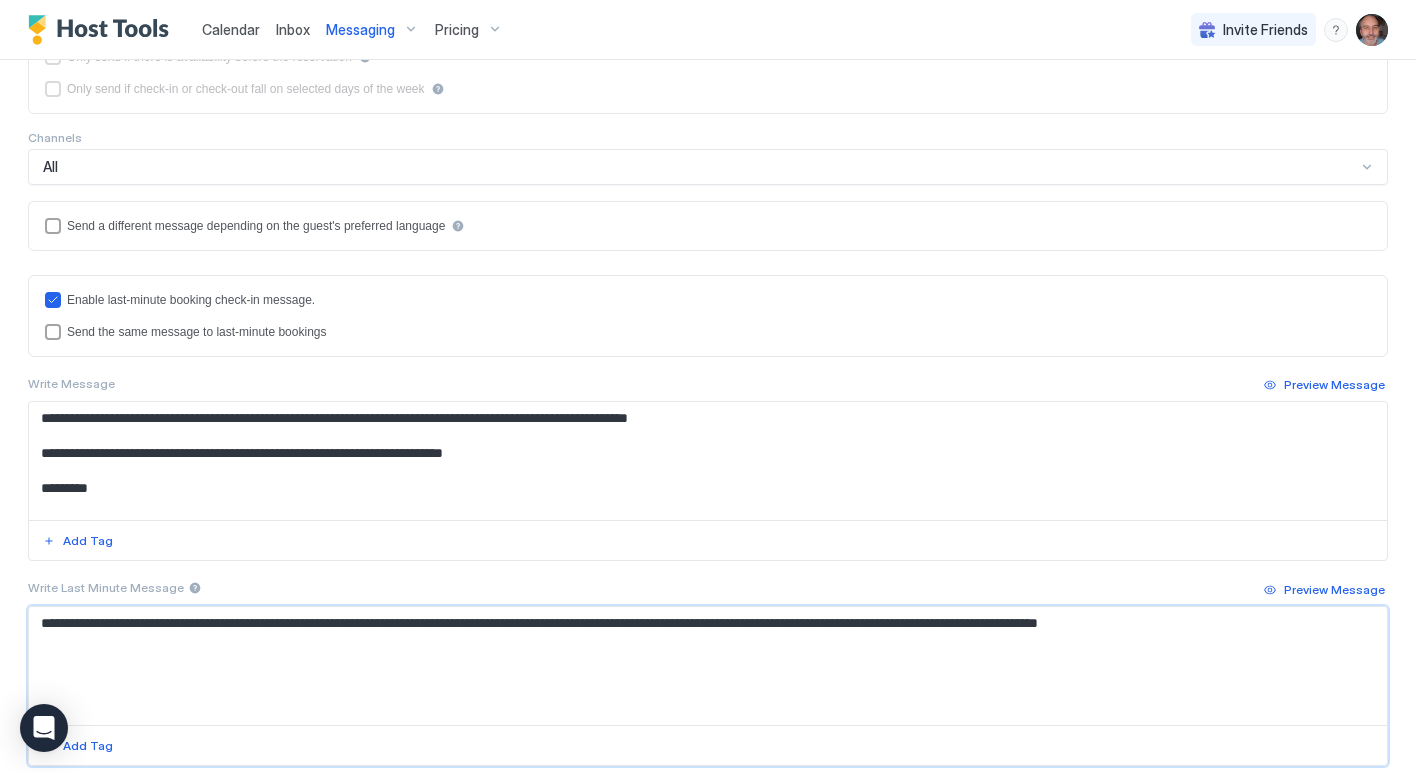 click on "**********" at bounding box center (700, 461) 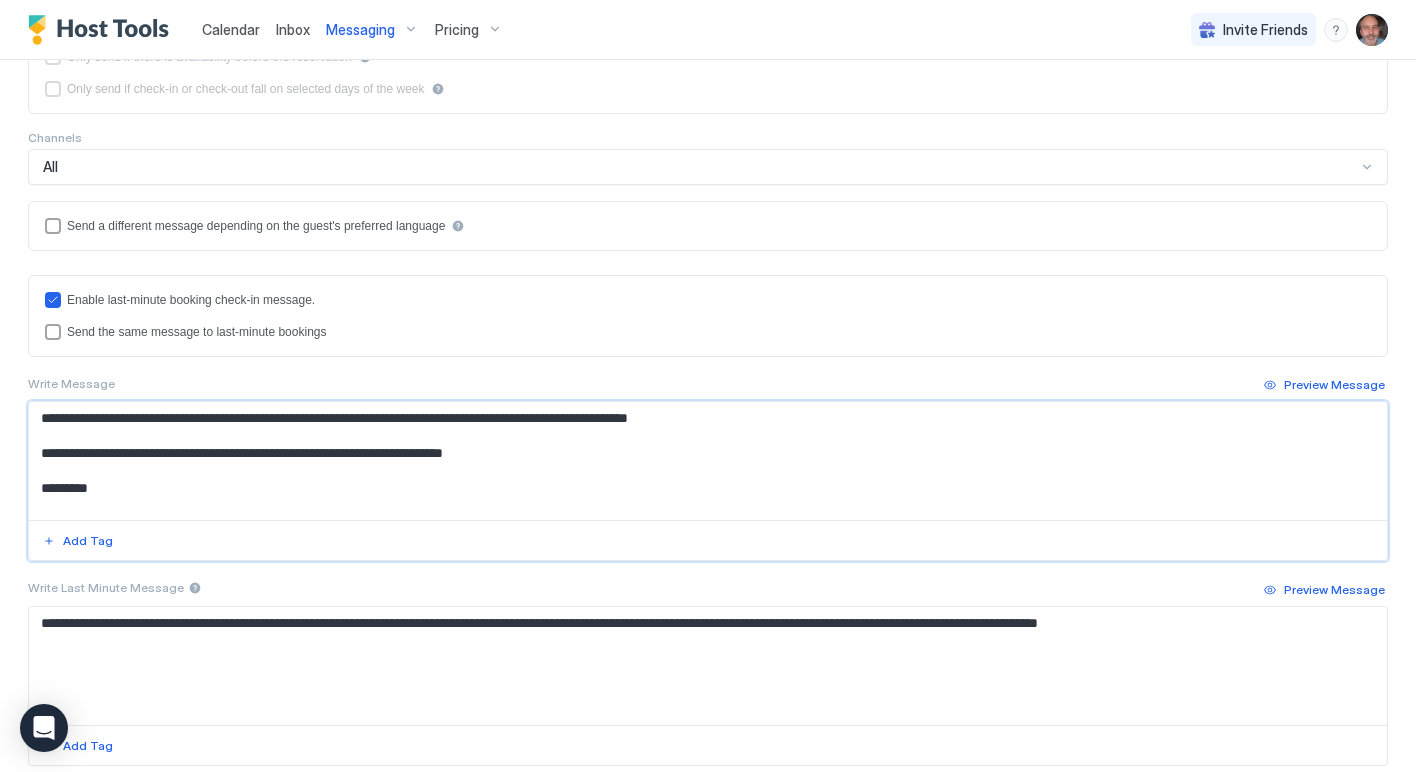 scroll, scrollTop: 401, scrollLeft: 0, axis: vertical 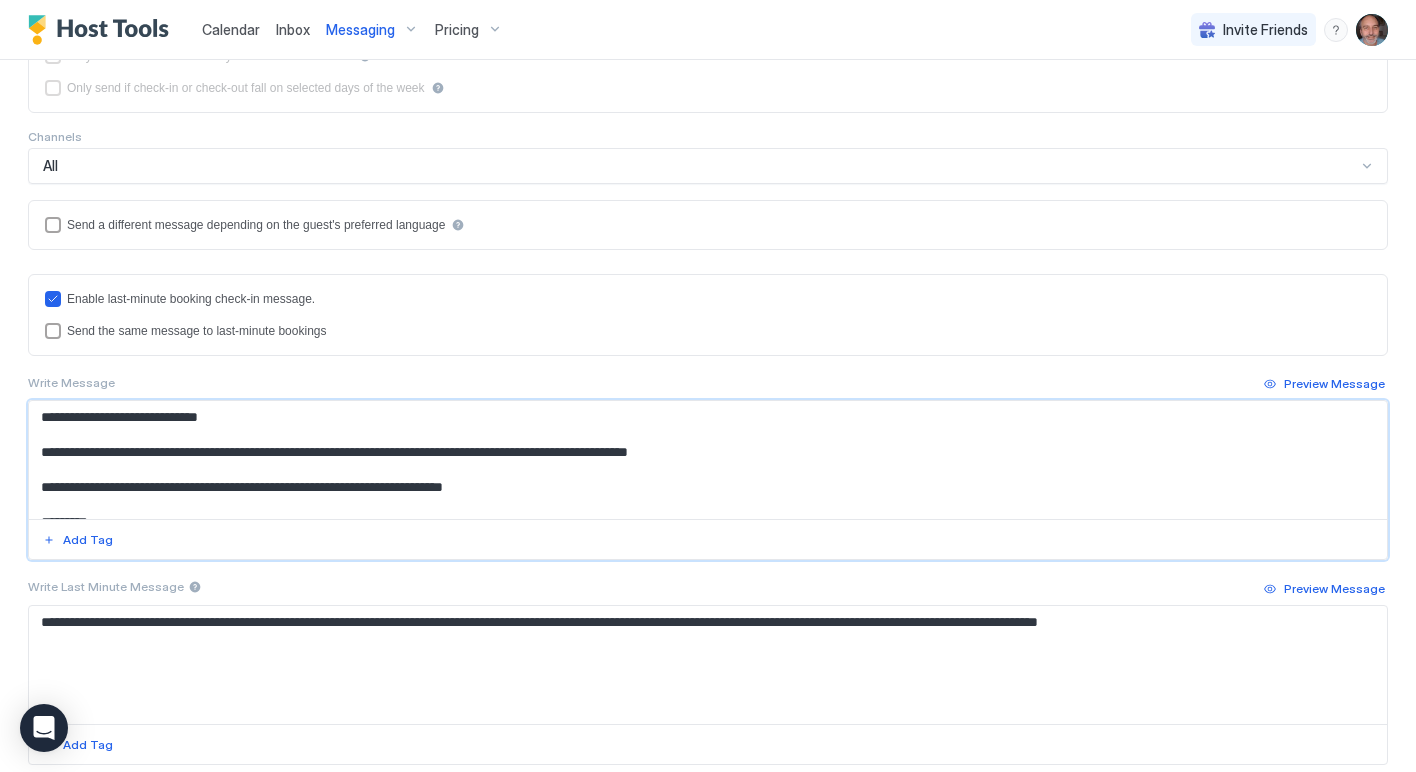 click on "**********" at bounding box center (700, 460) 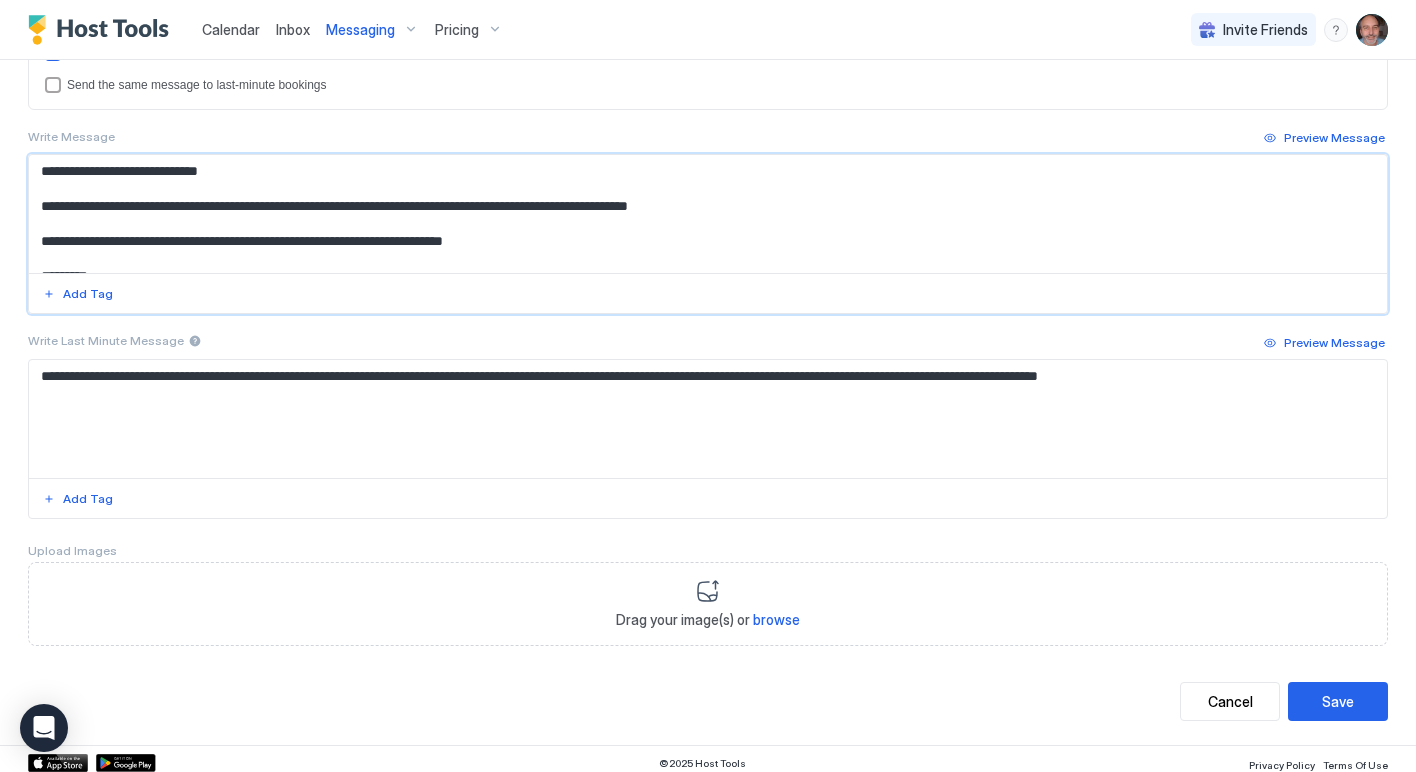 scroll, scrollTop: 656, scrollLeft: 0, axis: vertical 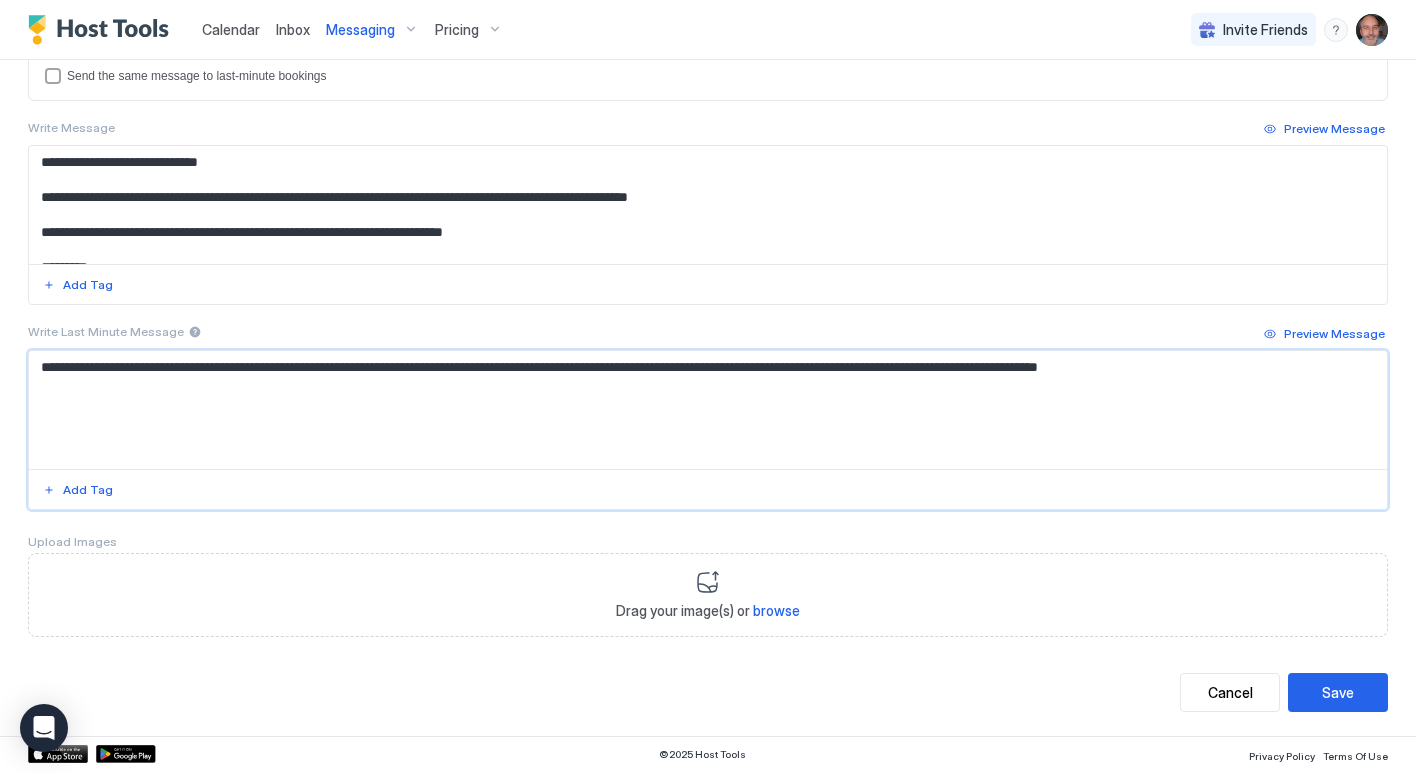 click on "**********" at bounding box center [700, 410] 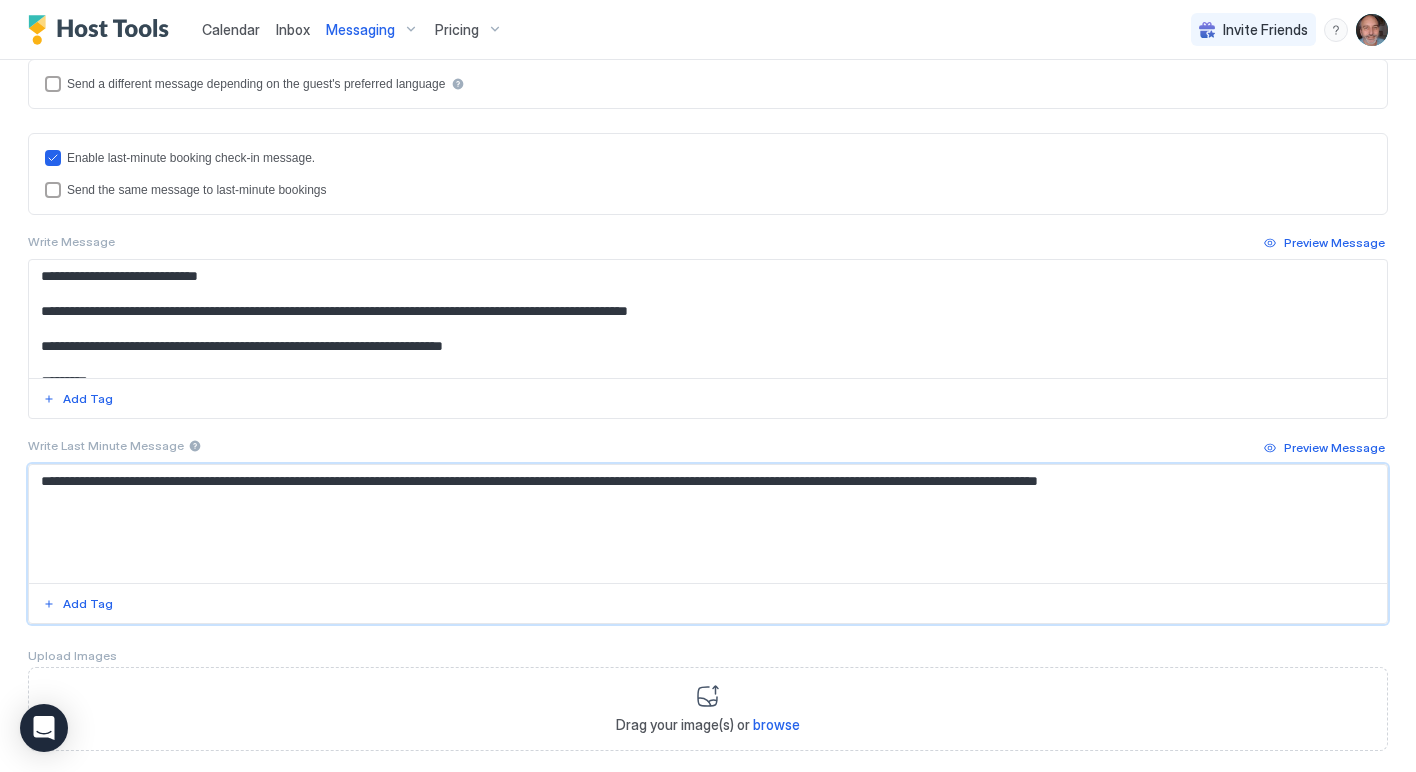 scroll, scrollTop: 543, scrollLeft: 0, axis: vertical 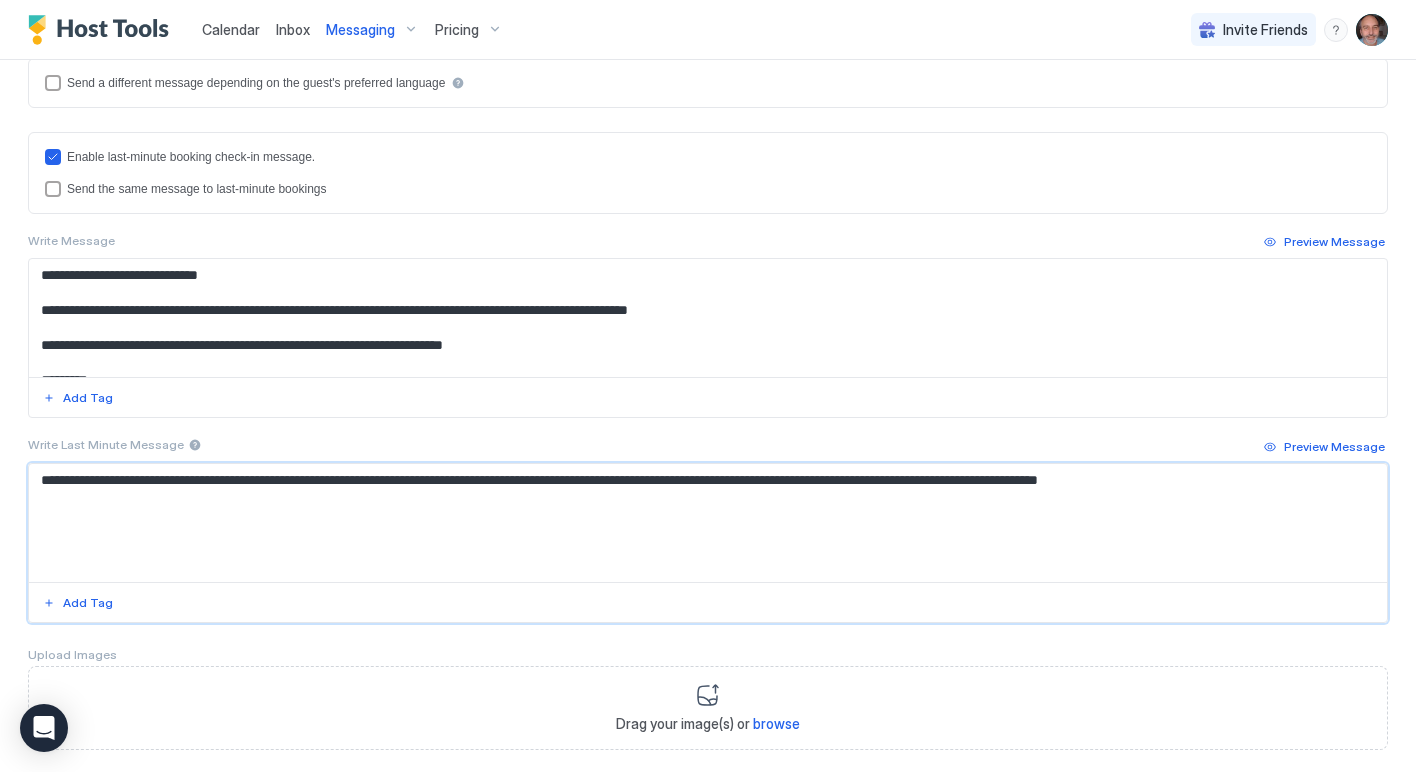 click on "**********" at bounding box center (700, 523) 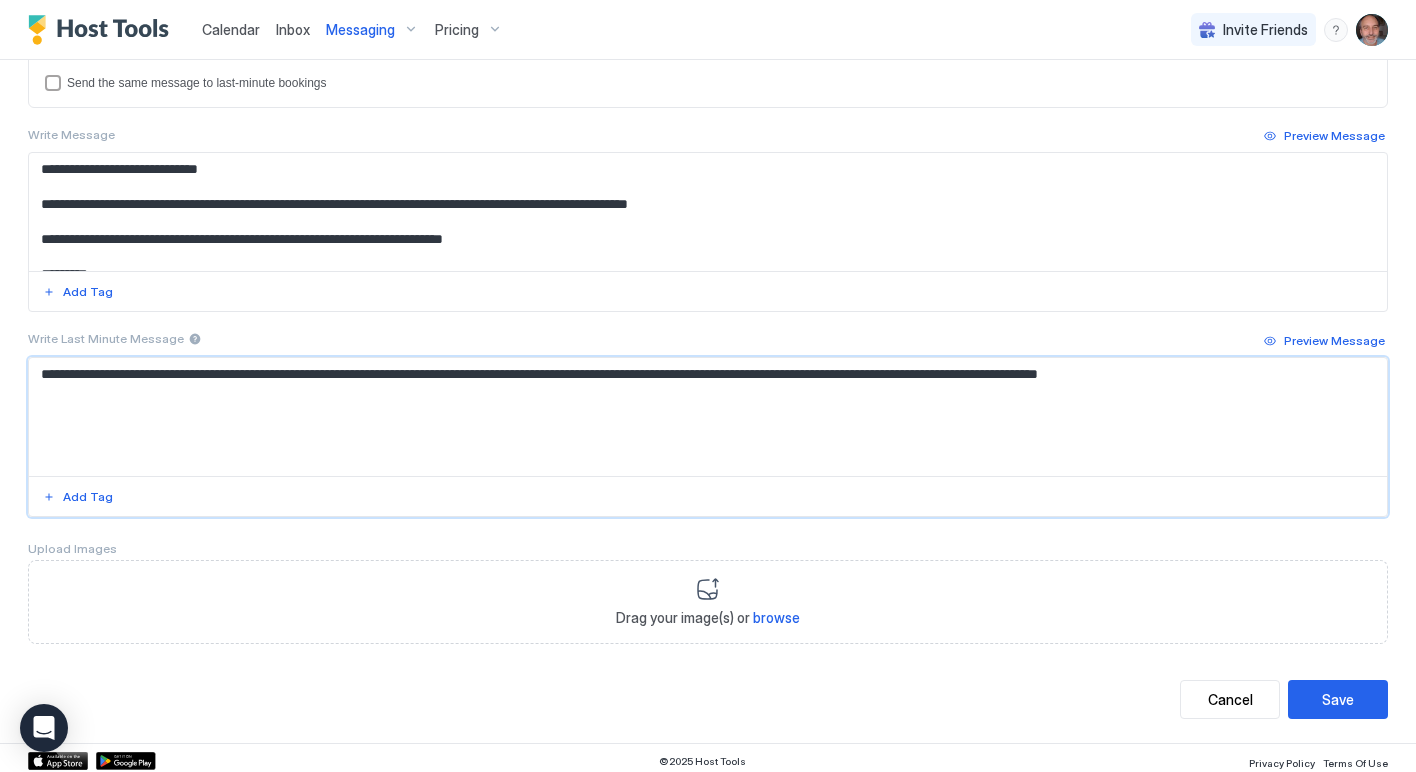 scroll, scrollTop: 650, scrollLeft: 0, axis: vertical 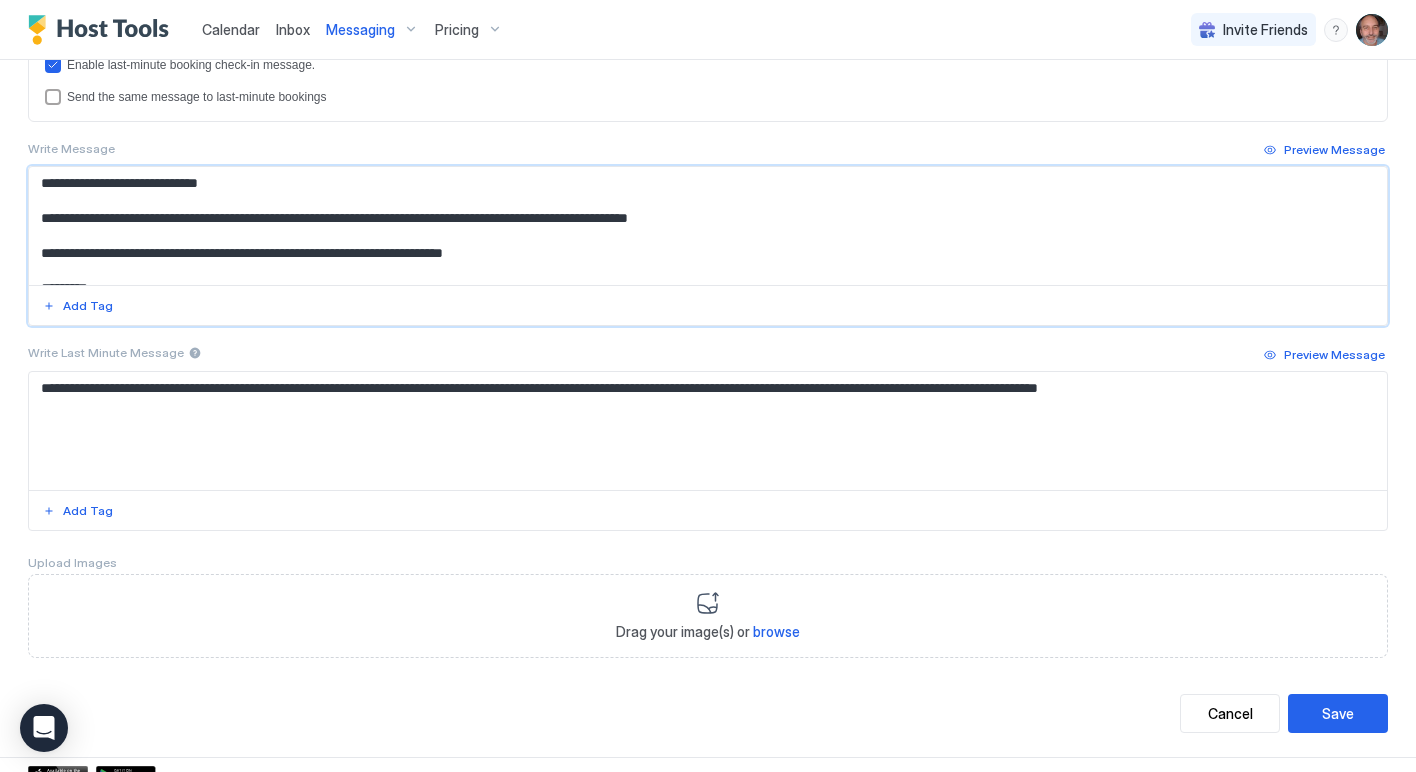 click on "**********" at bounding box center (700, 226) 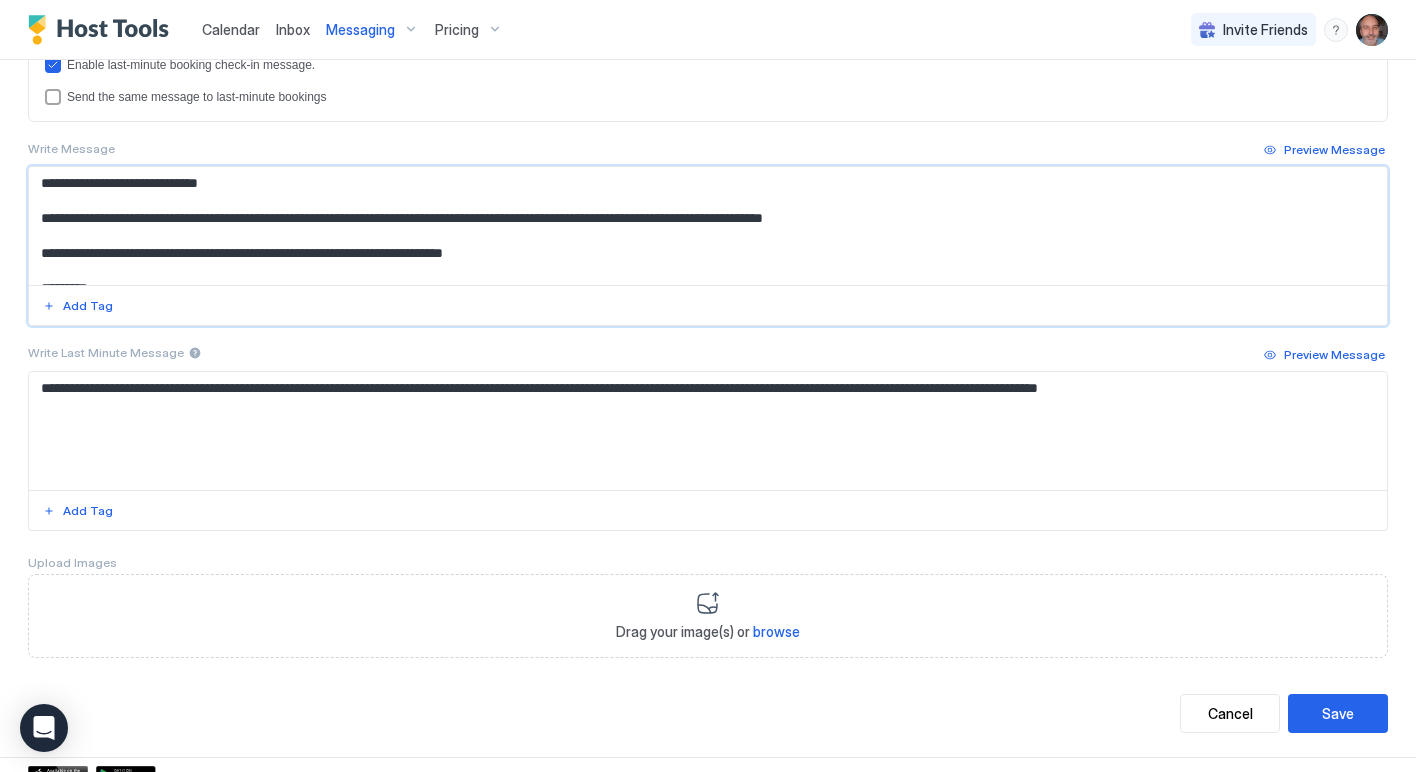 drag, startPoint x: 238, startPoint y: 216, endPoint x: 412, endPoint y: 224, distance: 174.1838 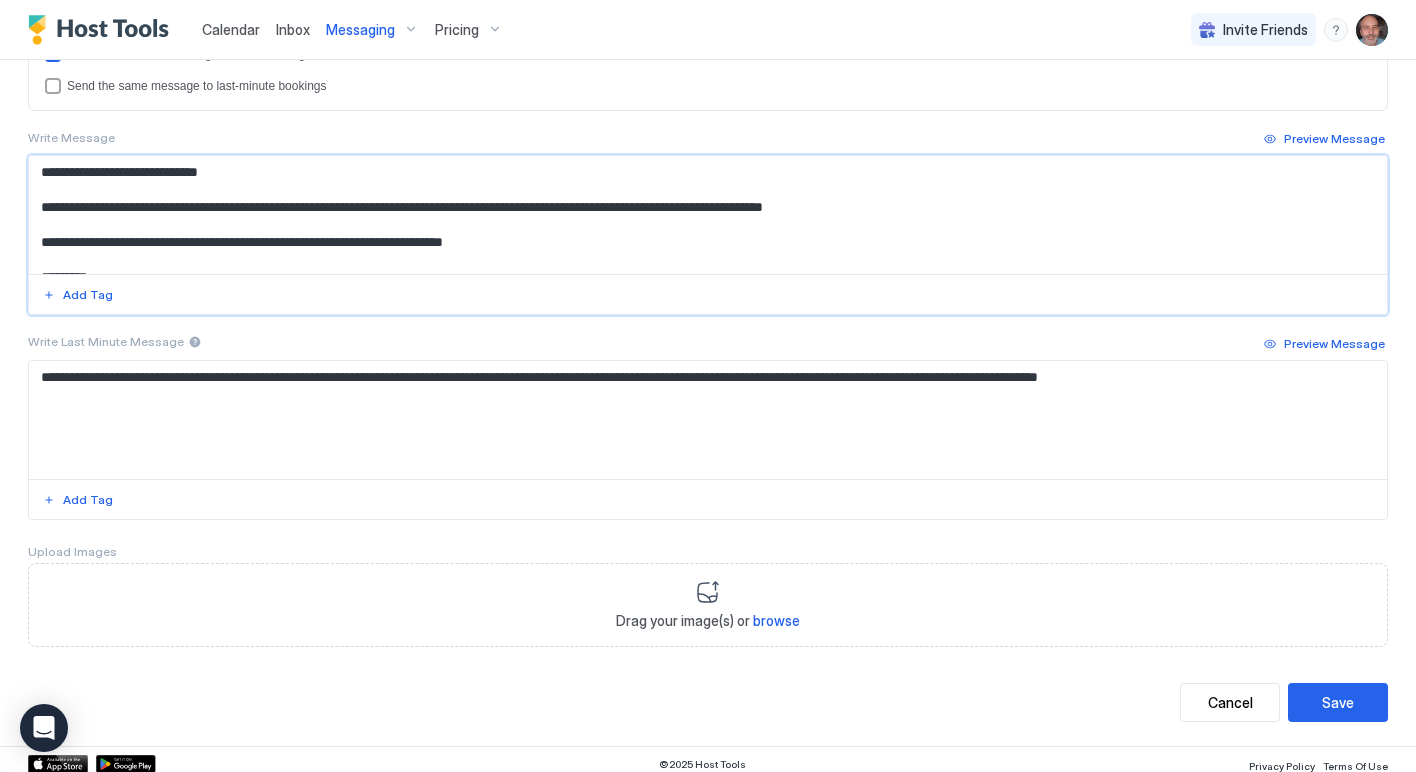 scroll, scrollTop: 656, scrollLeft: 0, axis: vertical 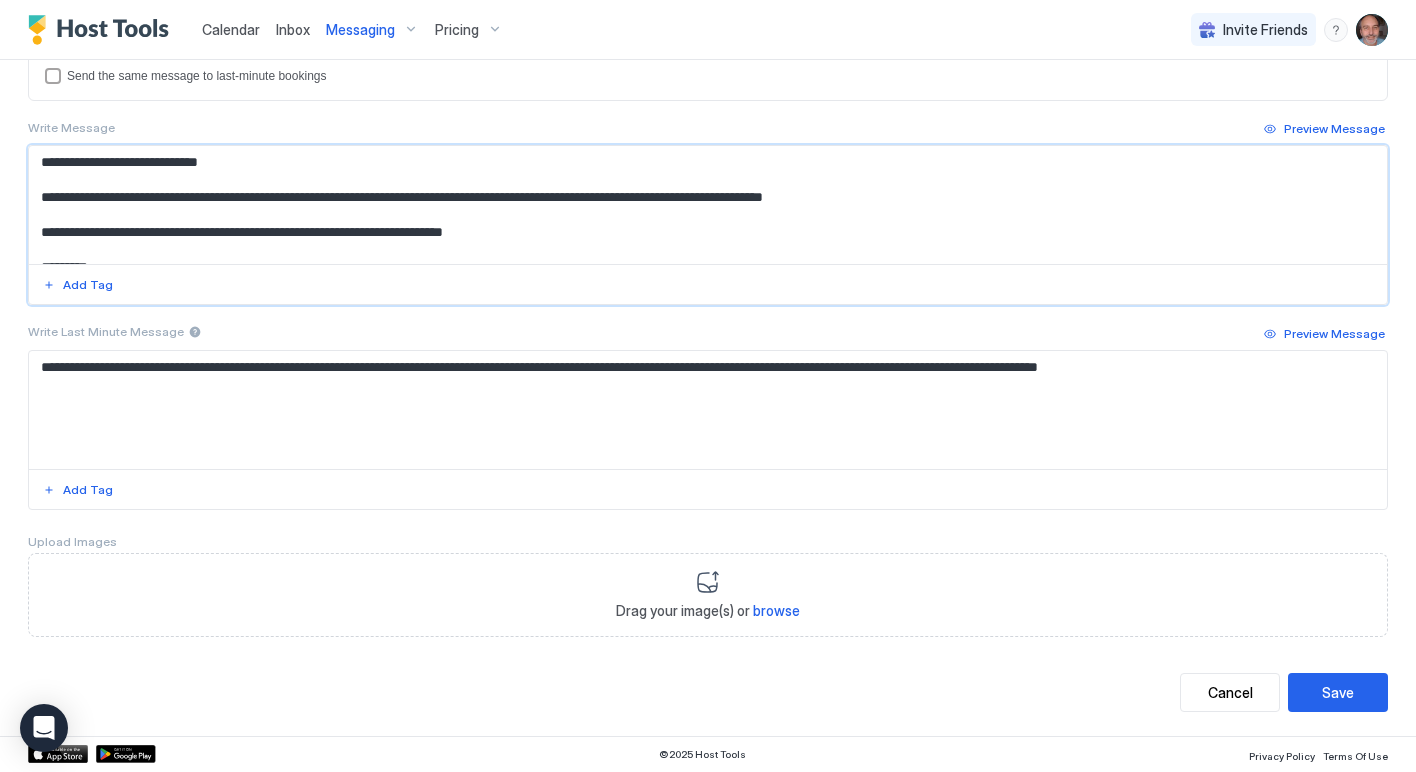 type on "**********" 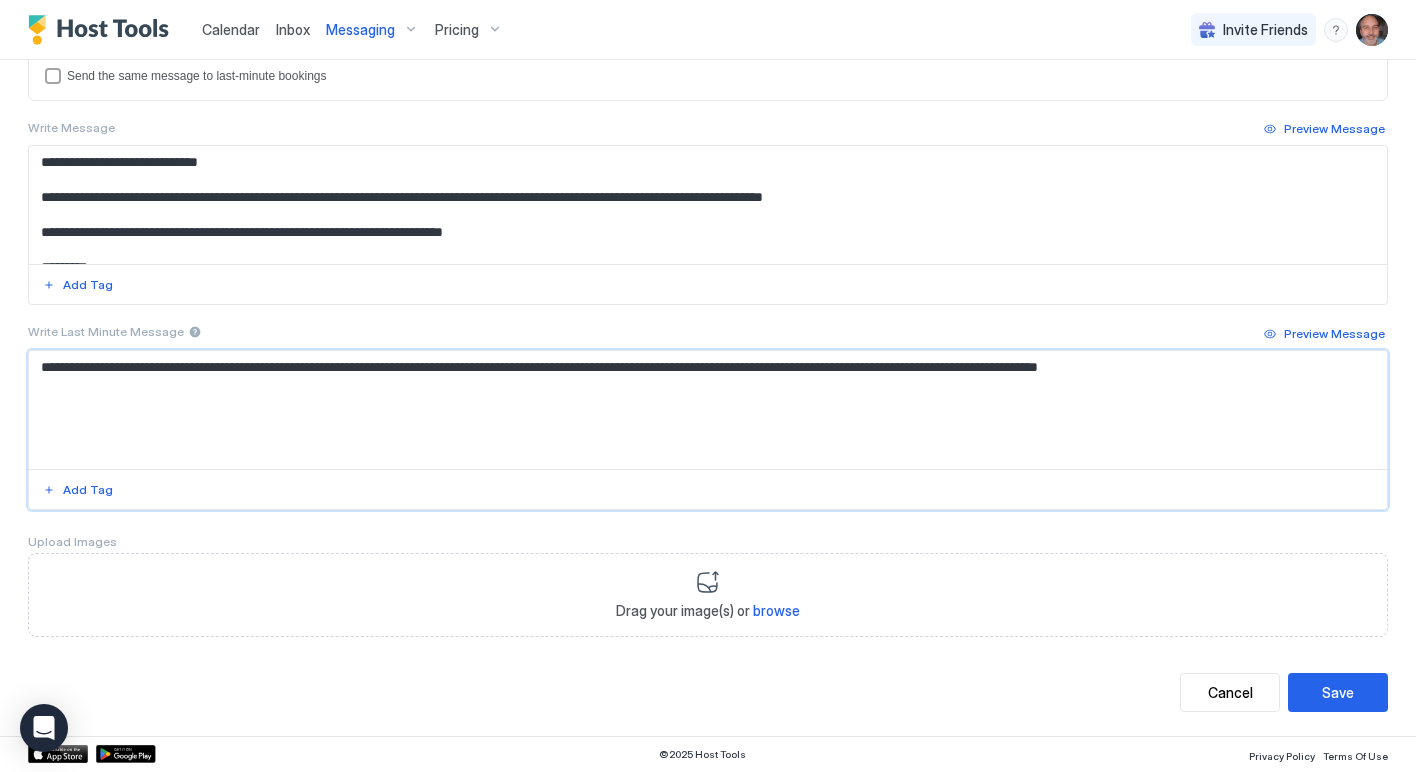 paste on "**********" 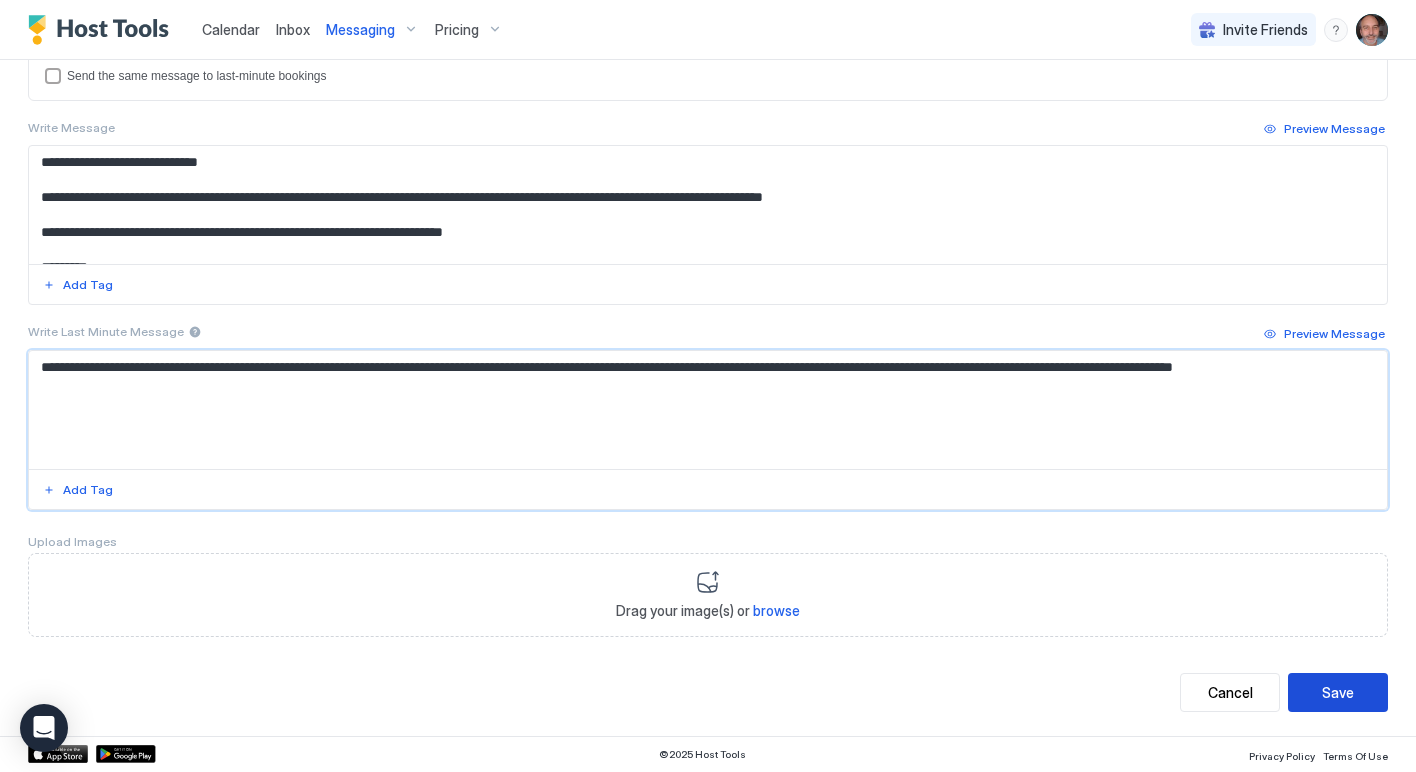 type on "**********" 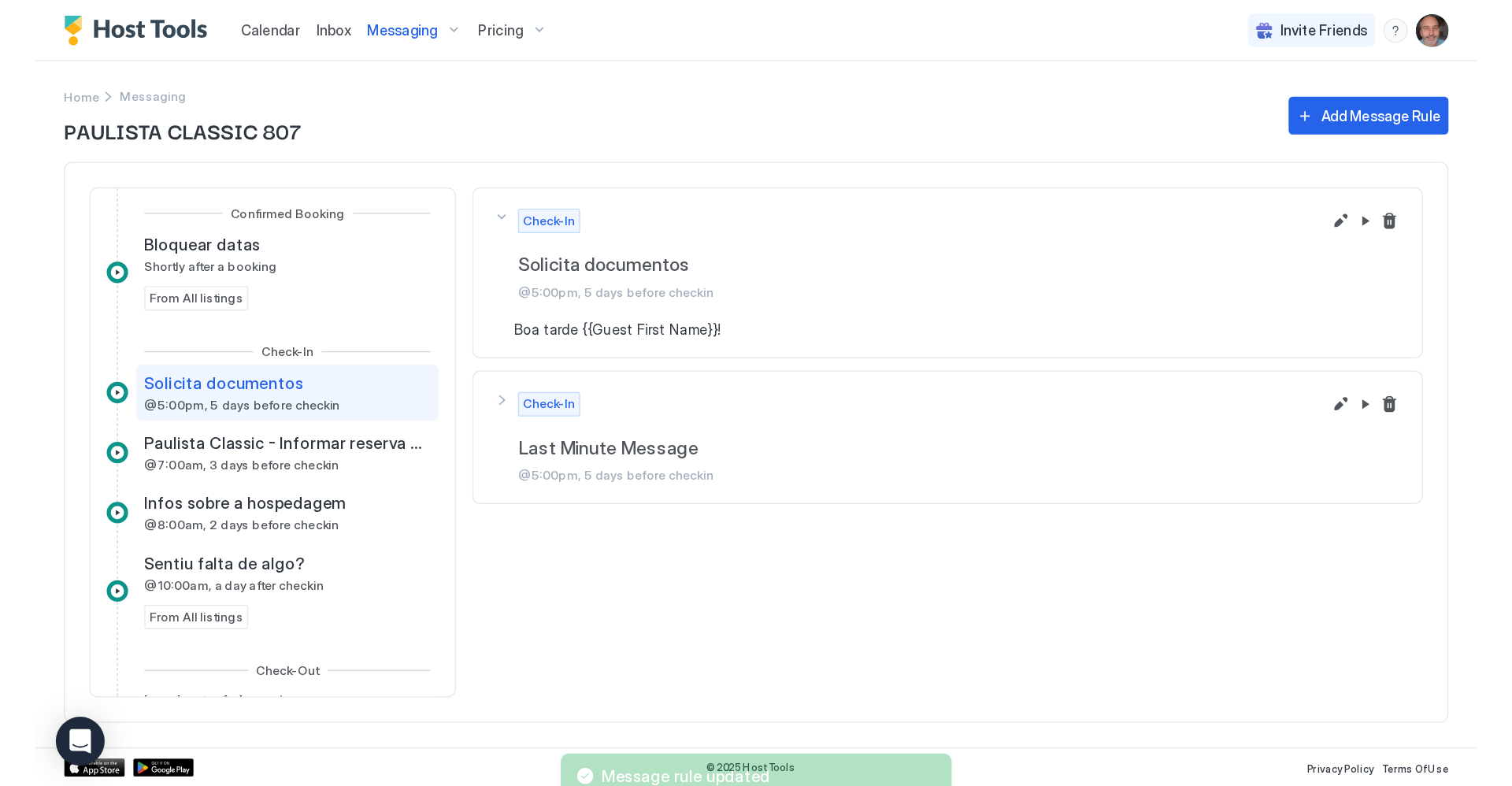 scroll, scrollTop: 0, scrollLeft: 0, axis: both 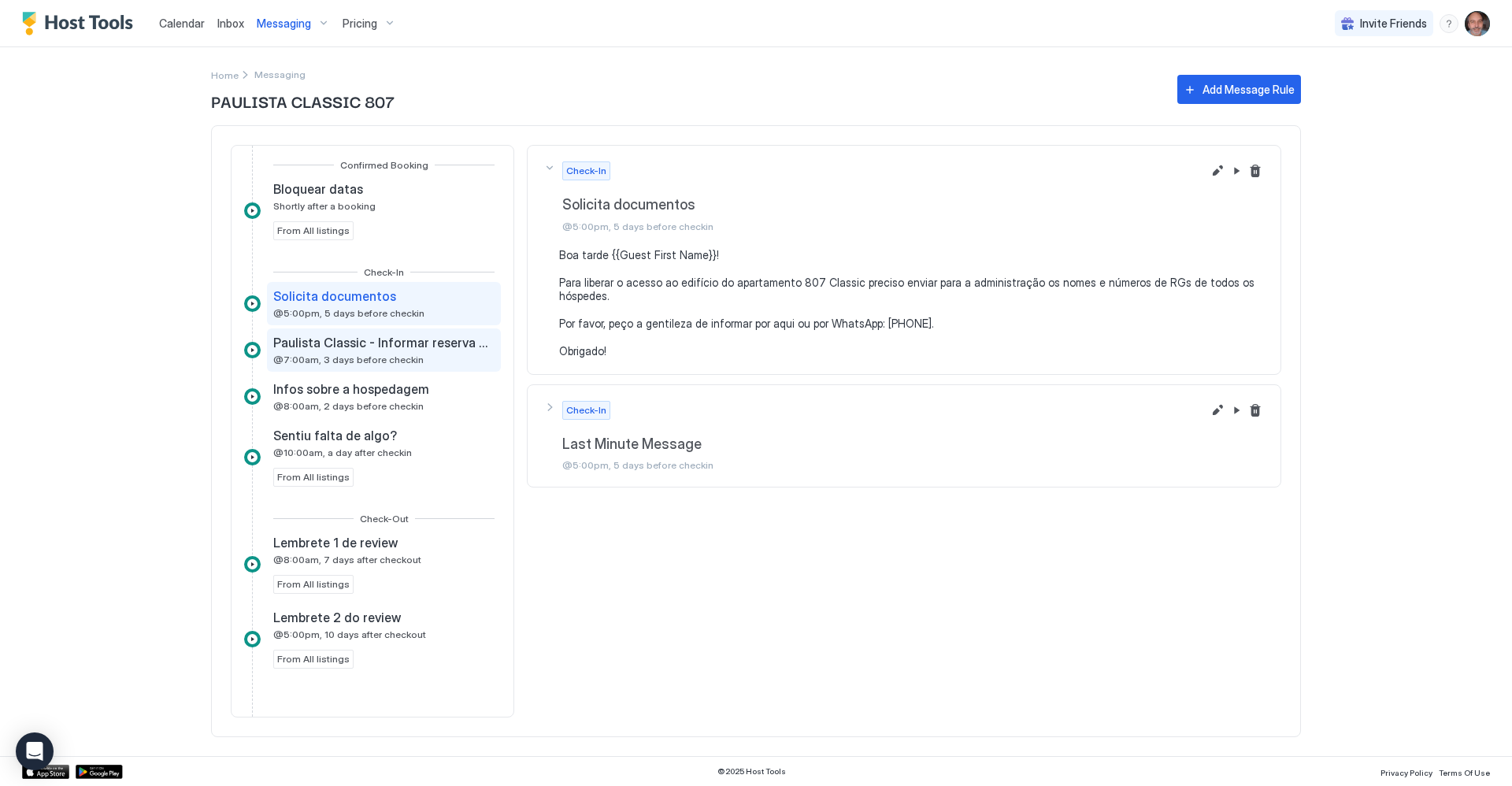 click on "Paulista Classic - Informar reserva para portaria" at bounding box center [382, 343] 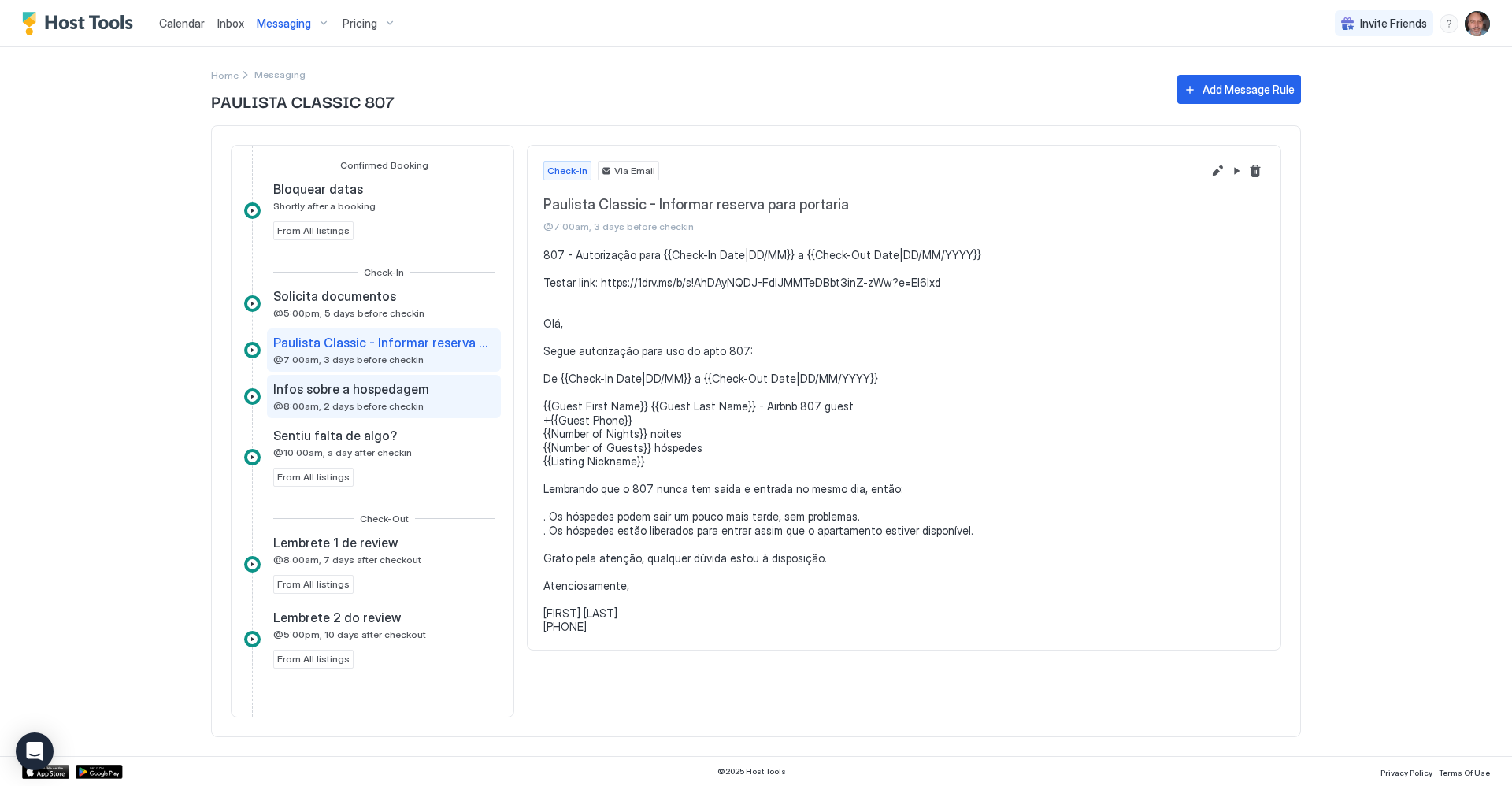 click on "Infos sobre a hospedagem" at bounding box center (351, 389) 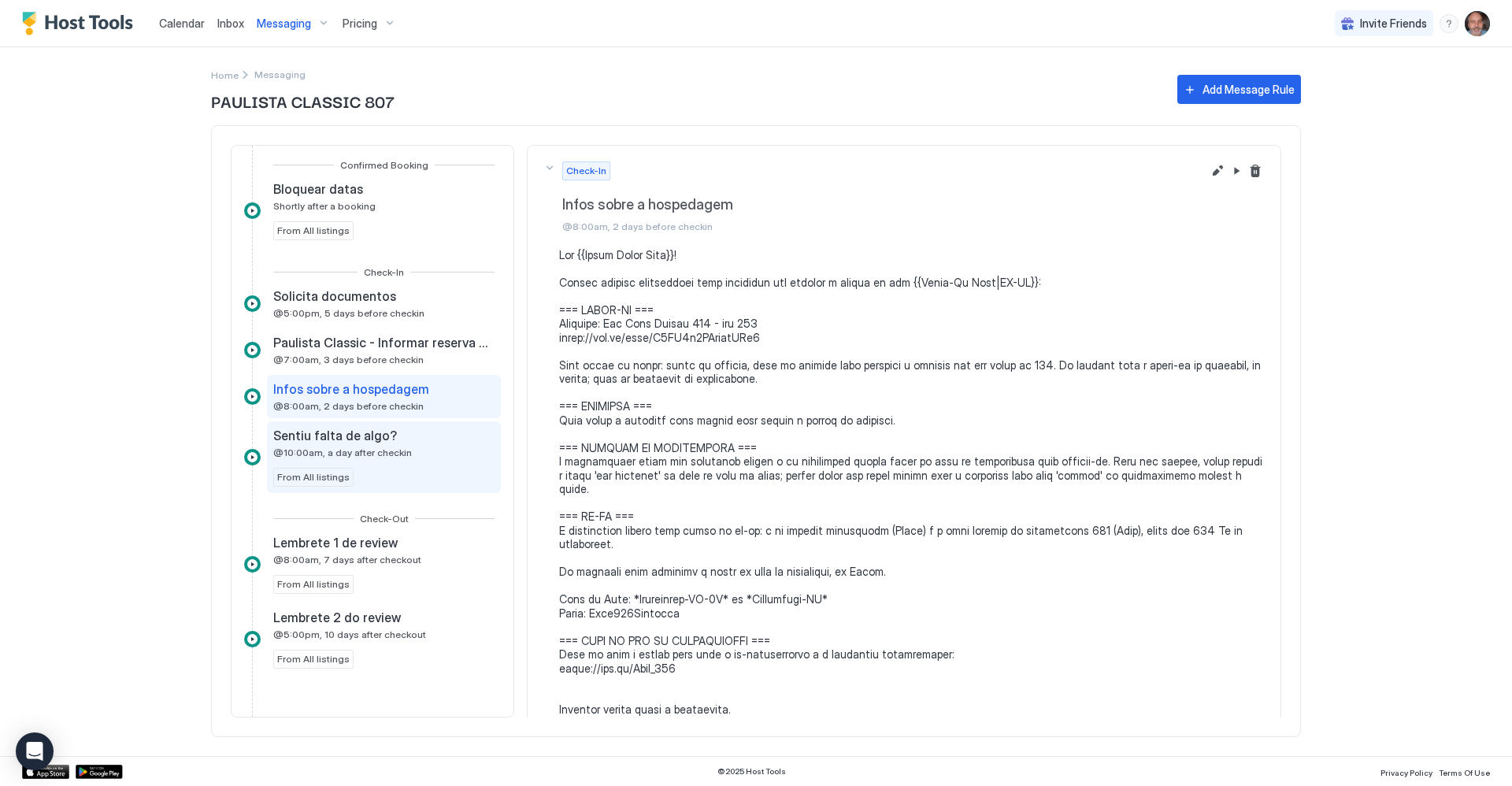 click on "Sentiu falta de algo?" at bounding box center [335, 436] 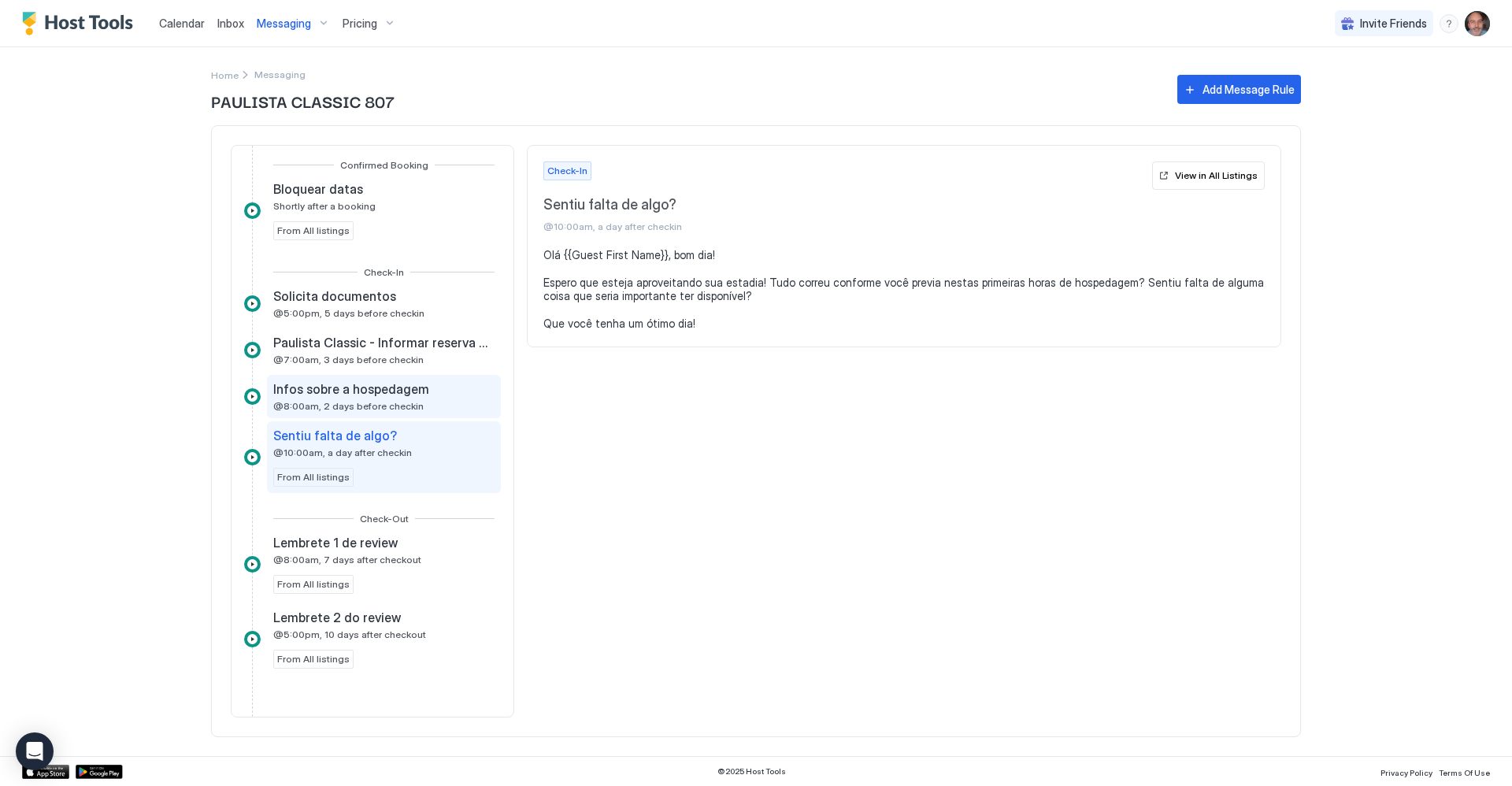 click on "Infos sobre a hospedagem" at bounding box center (351, 389) 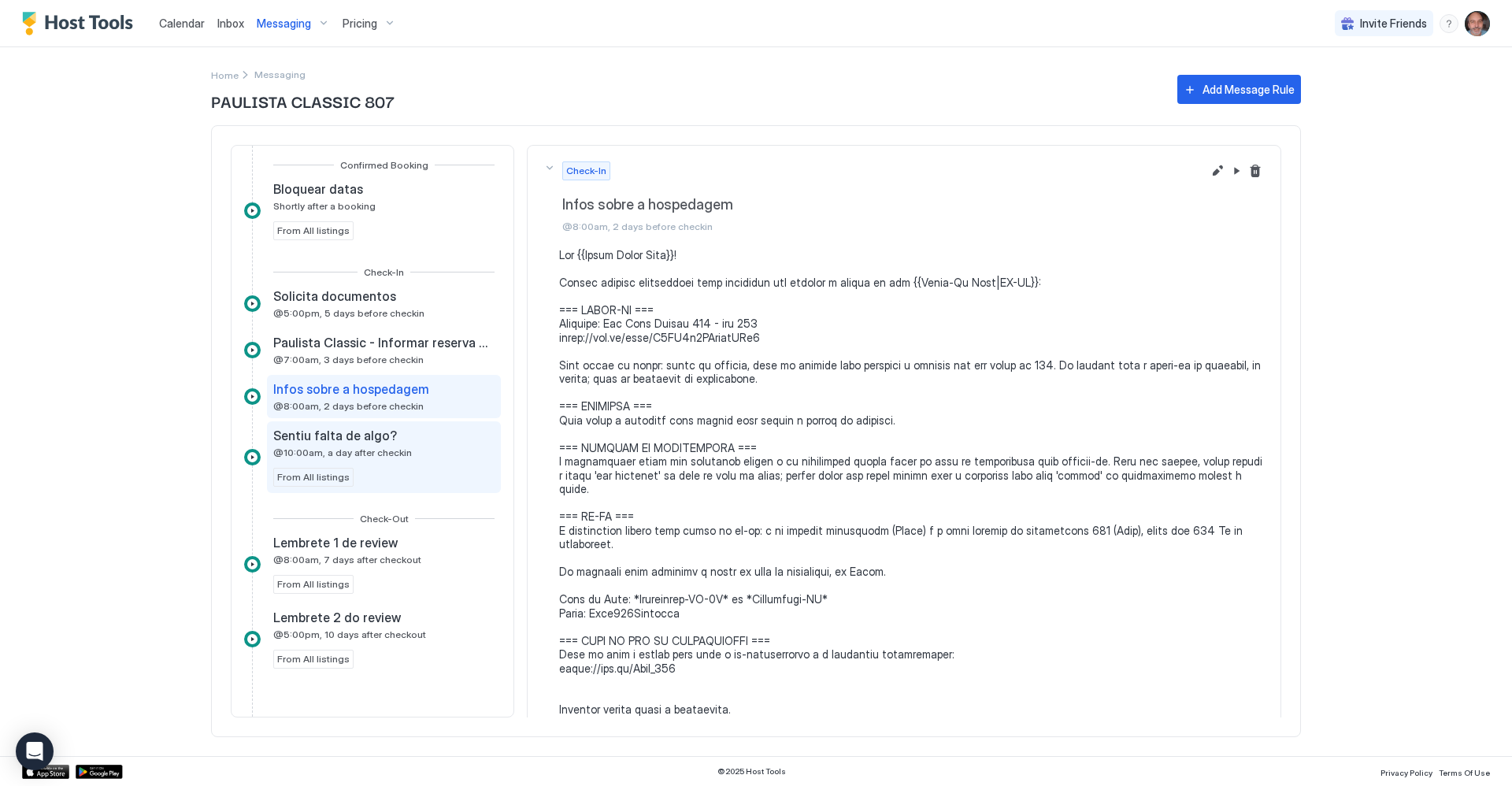click on "Sentiu falta de algo?" at bounding box center (335, 436) 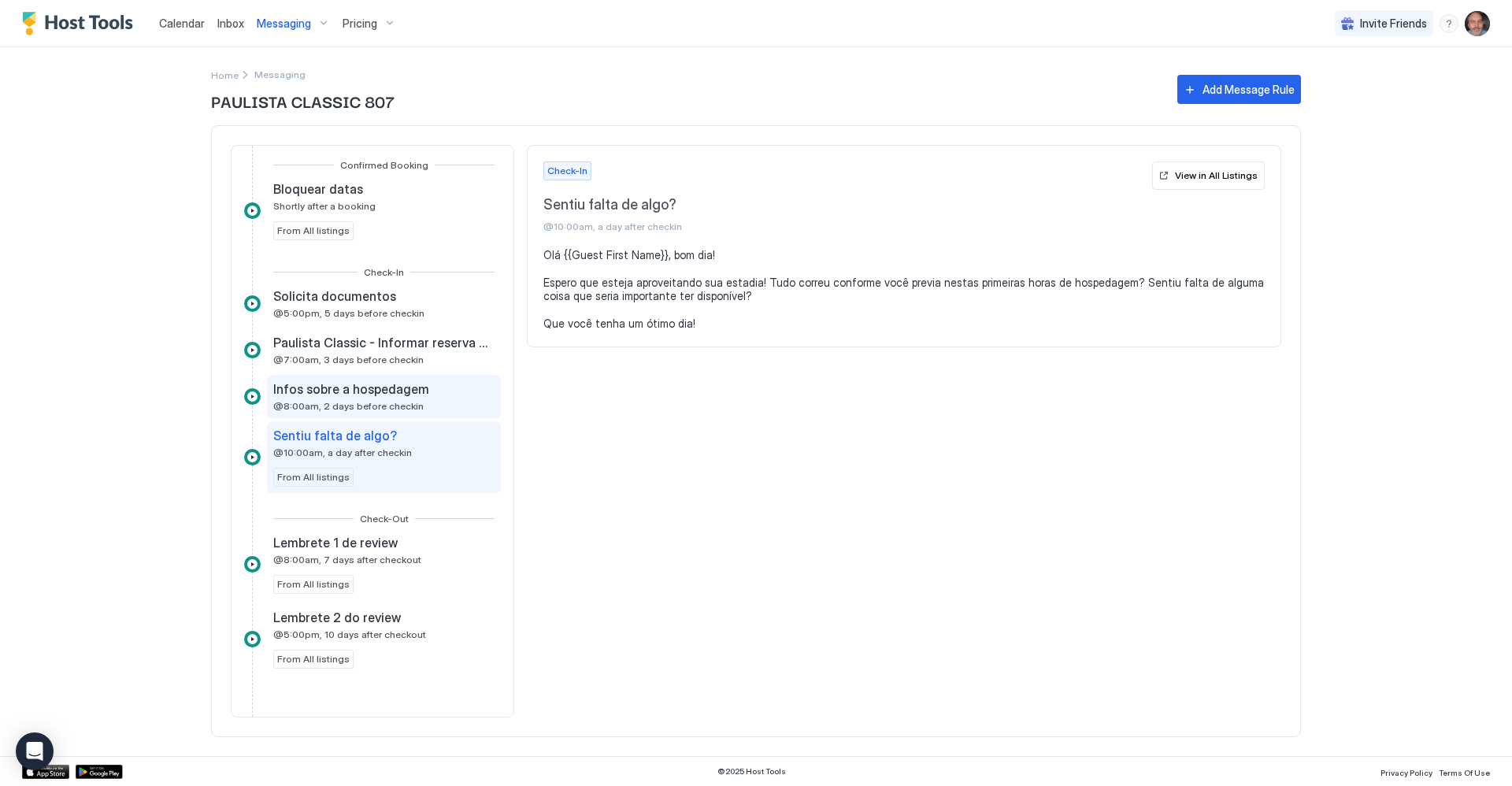 click on "Infos sobre a hospedagem" at bounding box center (351, 389) 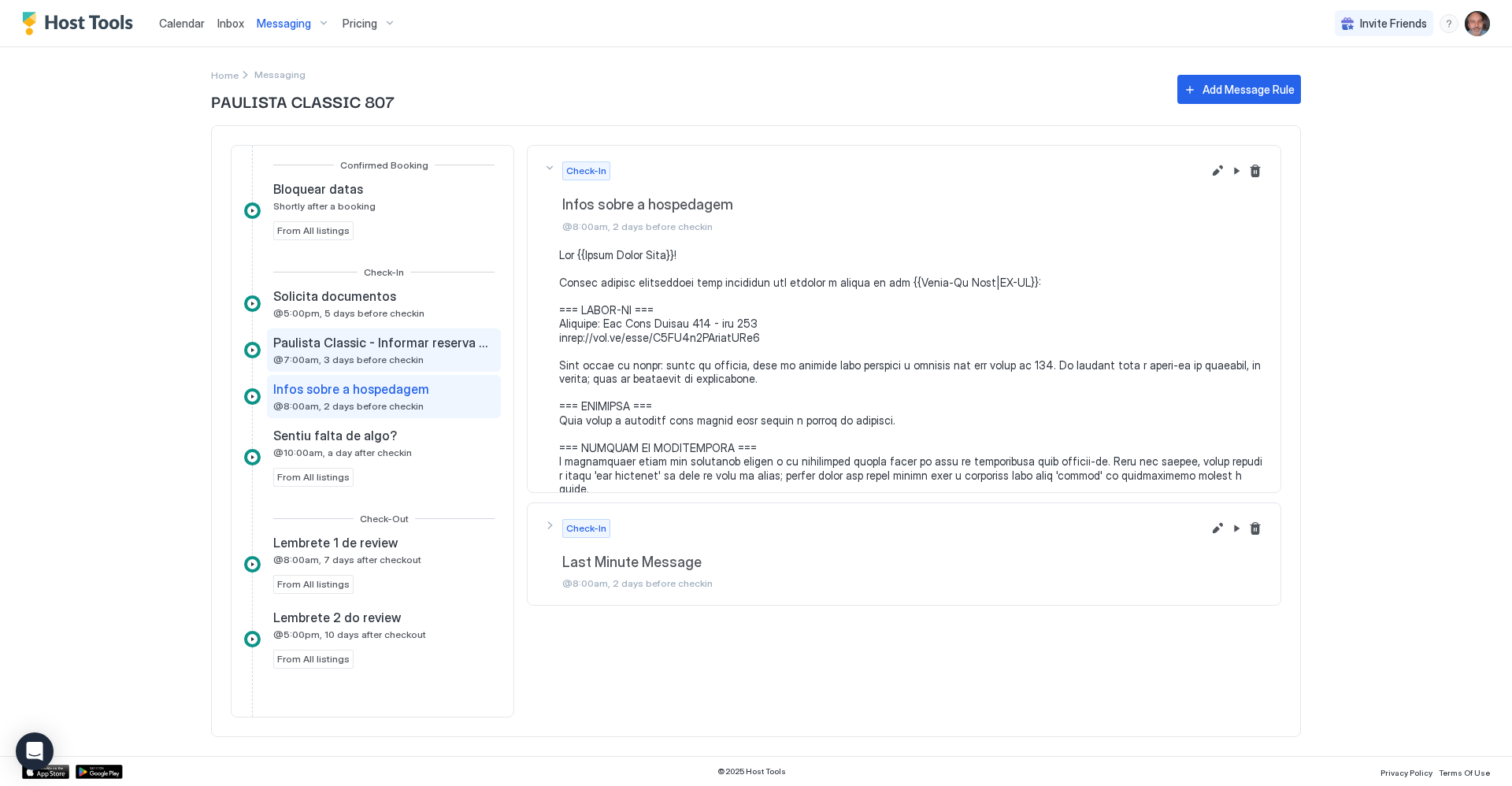 click on "Paulista Classic - Informar reserva para portaria @7:00am, 3 days before checkin" at bounding box center (384, 350) 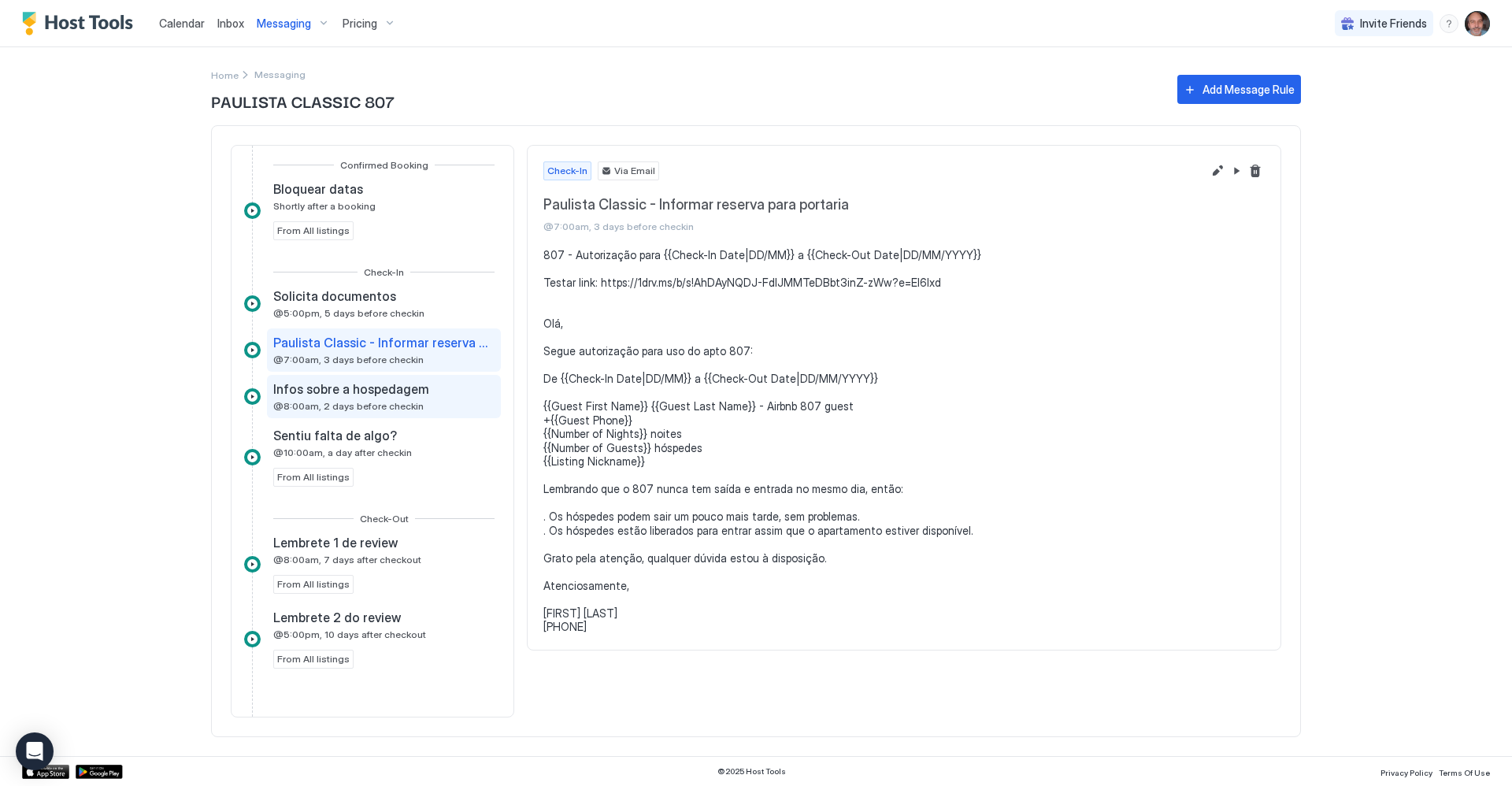 click on "Infos sobre a hospedagem @8:00am, 2 days before checkin" at bounding box center [353, 396] 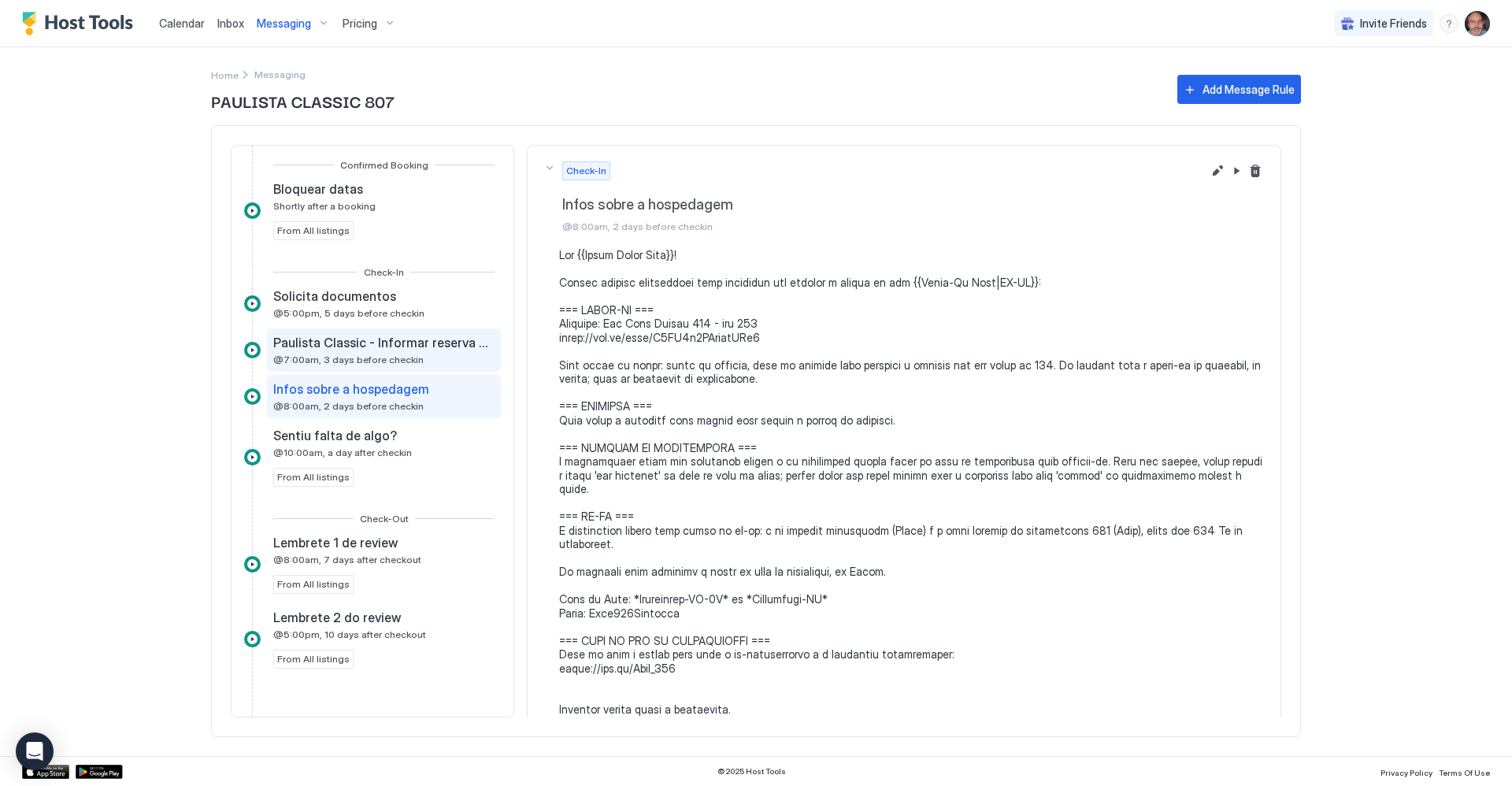 click on "Paulista Classic - Informar reserva para portaria" at bounding box center (382, 343) 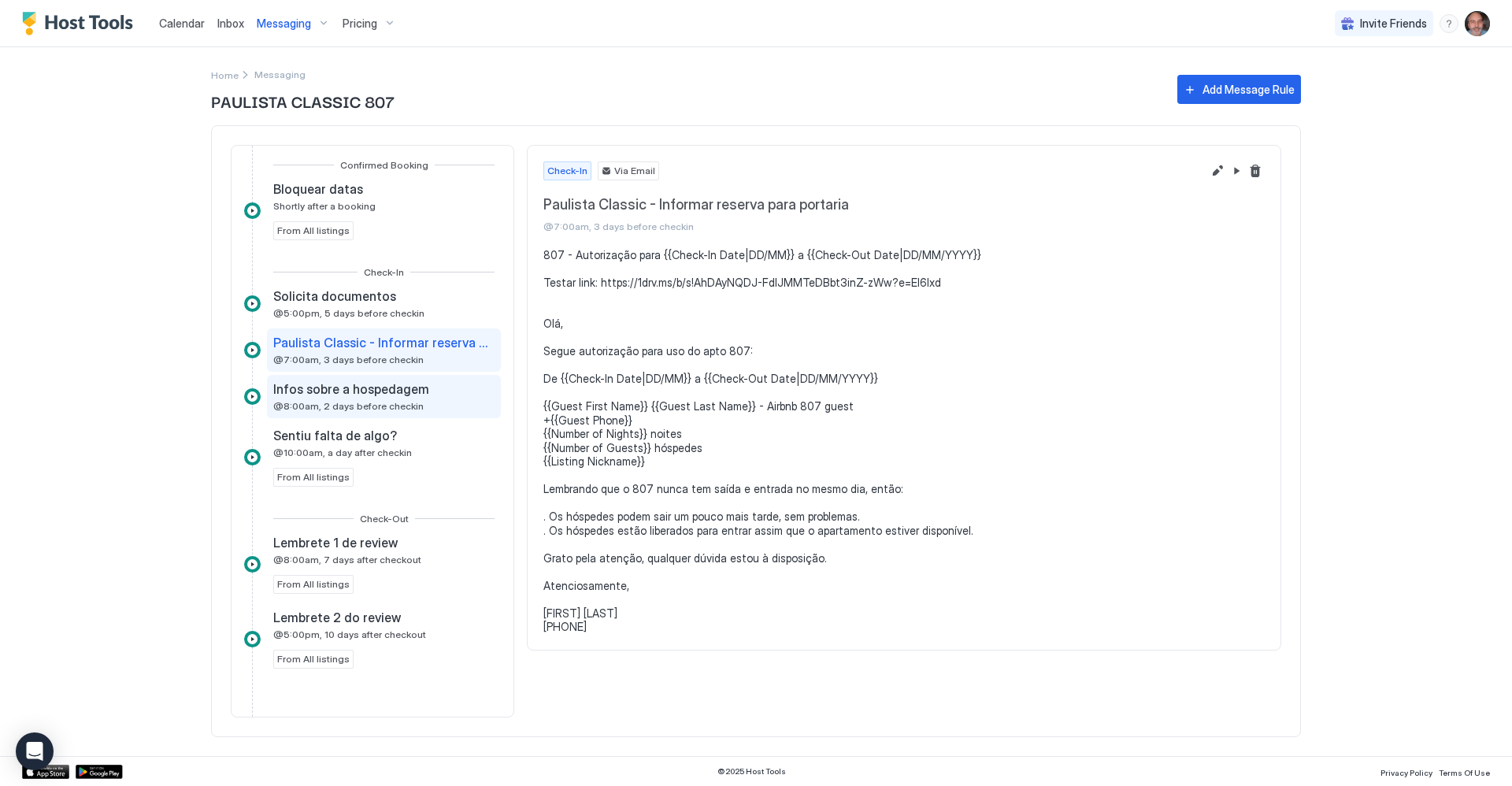 click on "Infos sobre a hospedagem" at bounding box center [351, 389] 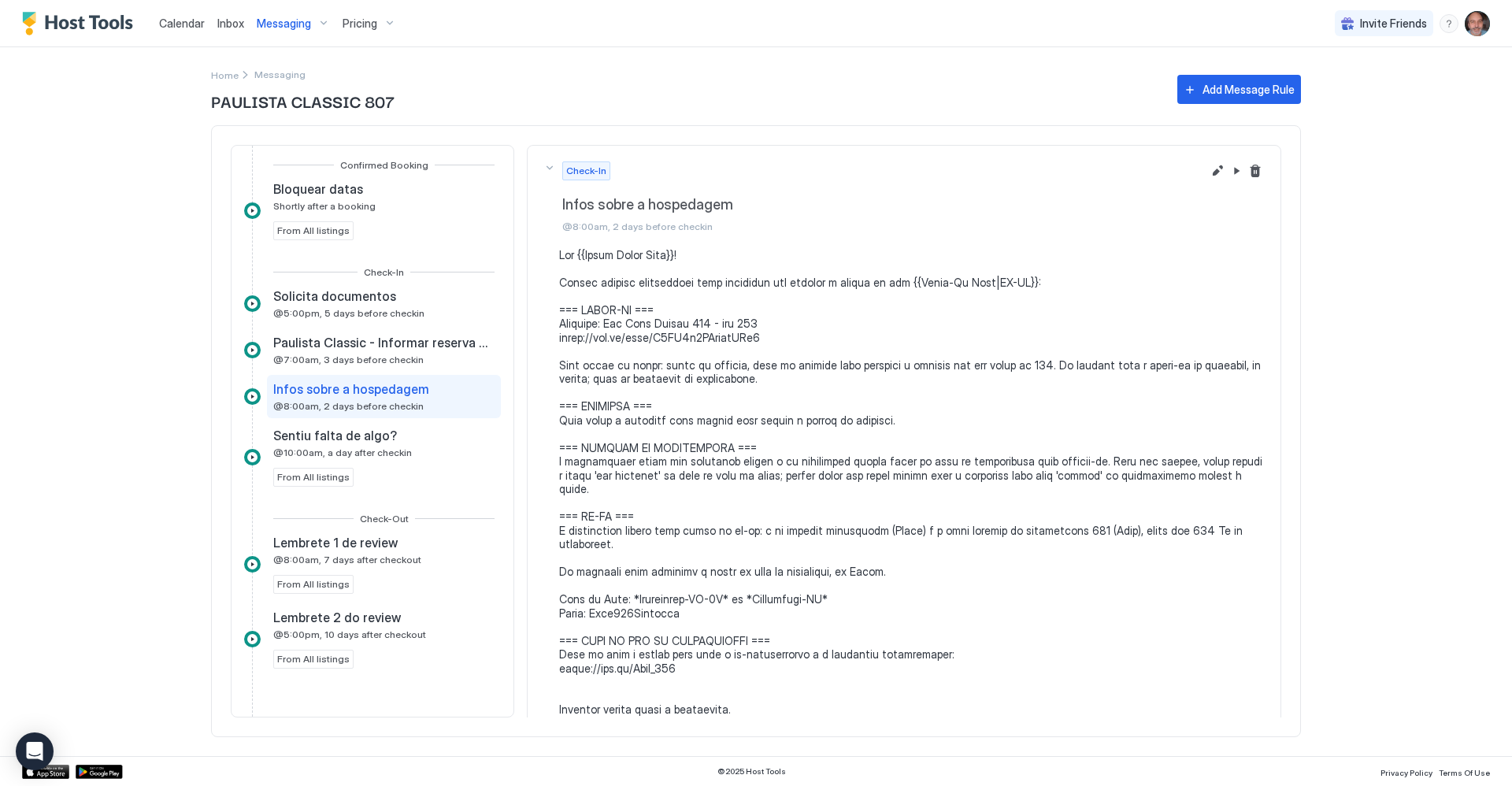 click at bounding box center [912, 482] 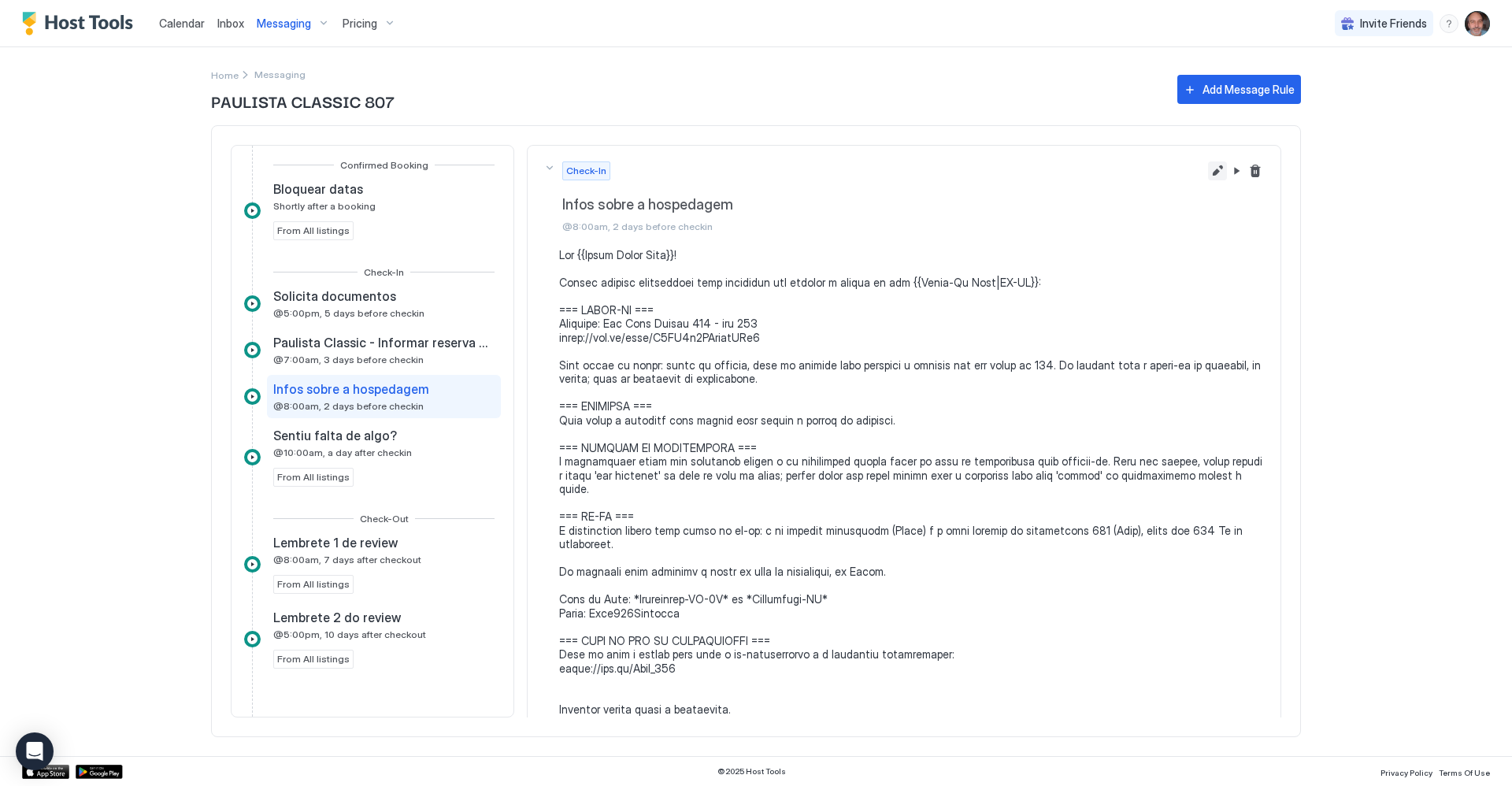 click at bounding box center [1217, 171] 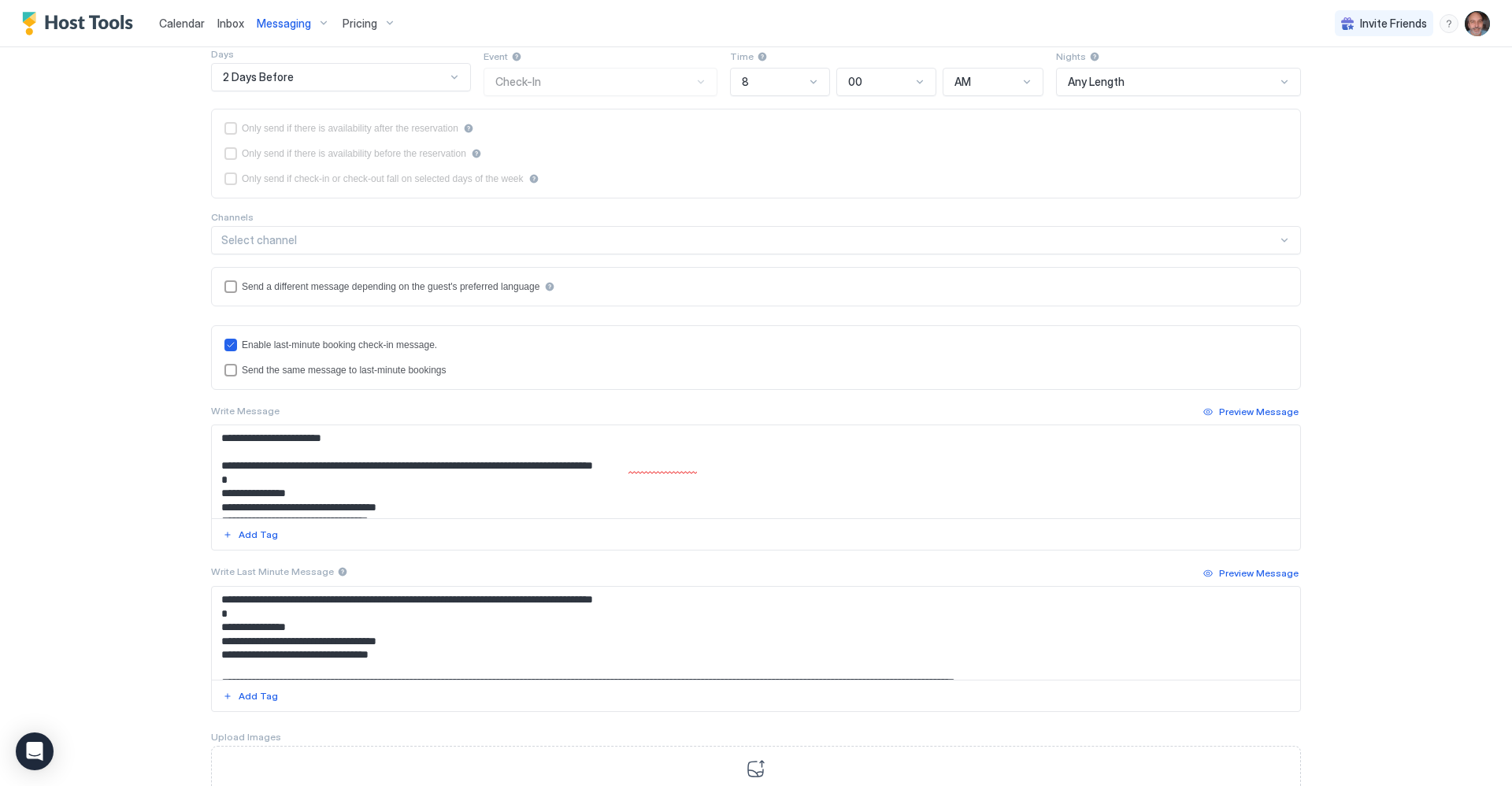 scroll, scrollTop: 207, scrollLeft: 0, axis: vertical 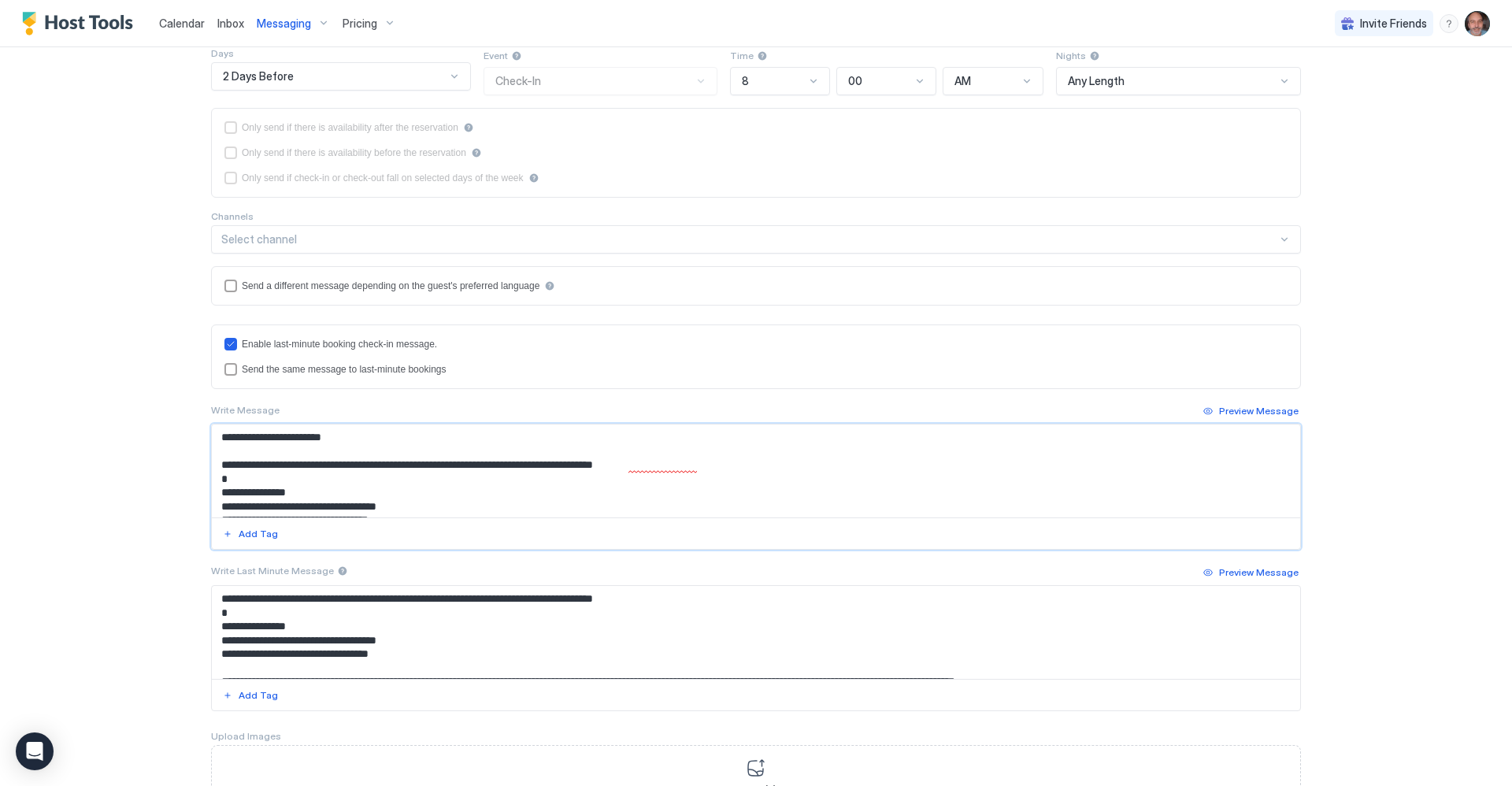 click at bounding box center (756, 471) 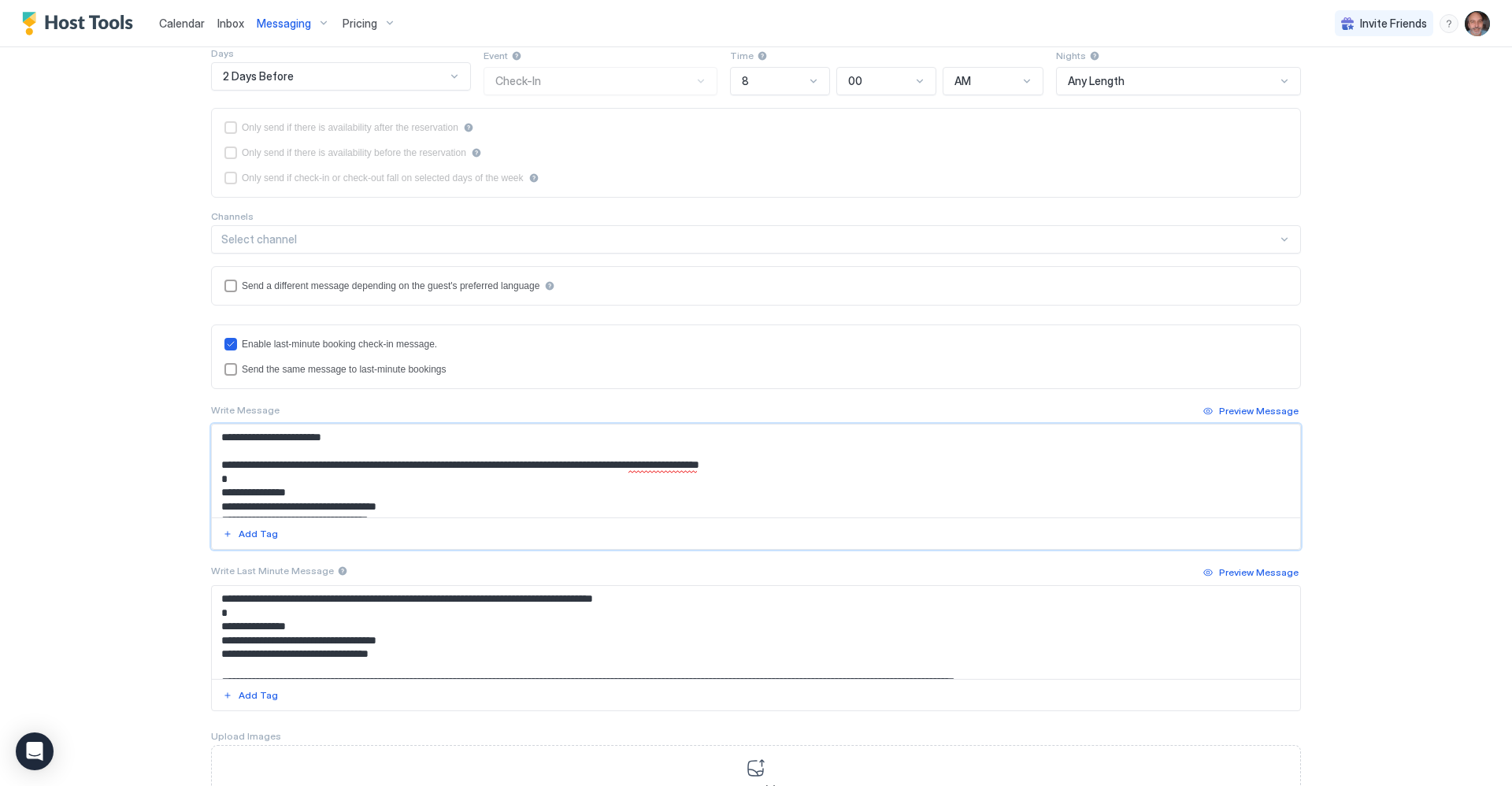 drag, startPoint x: 817, startPoint y: 468, endPoint x: 802, endPoint y: 466, distance: 15.132746 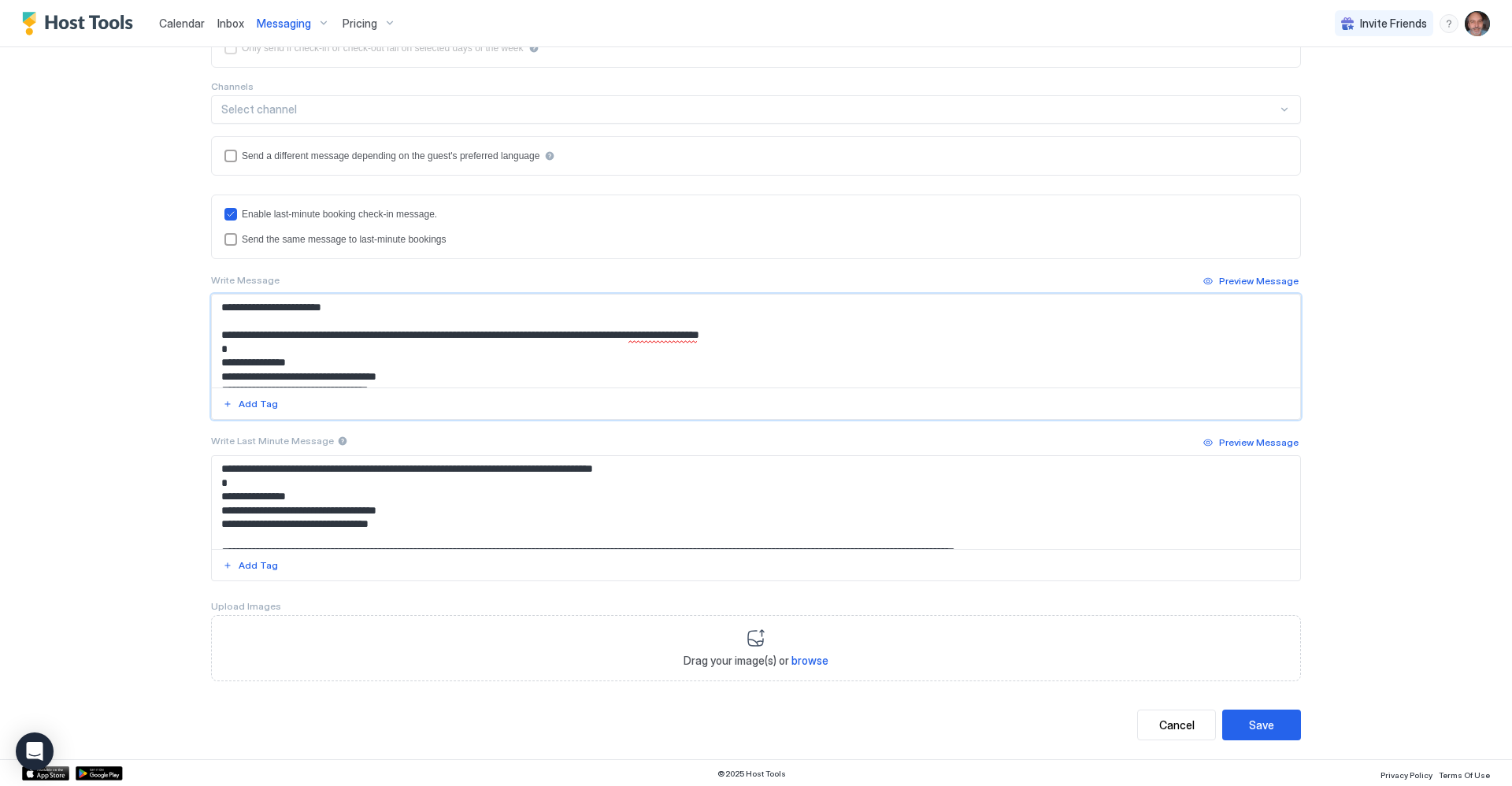 scroll, scrollTop: 339, scrollLeft: 0, axis: vertical 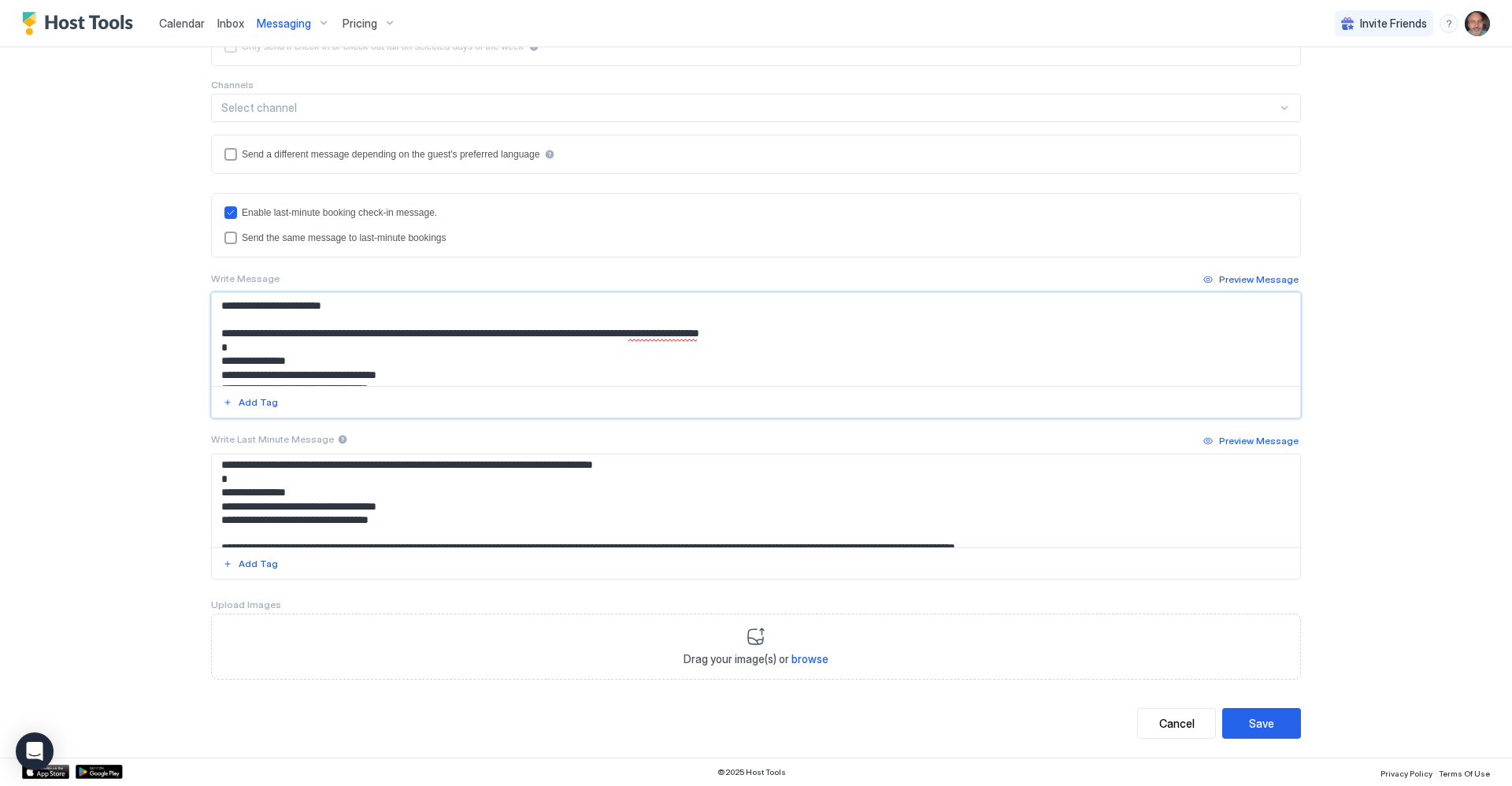 type on "**********" 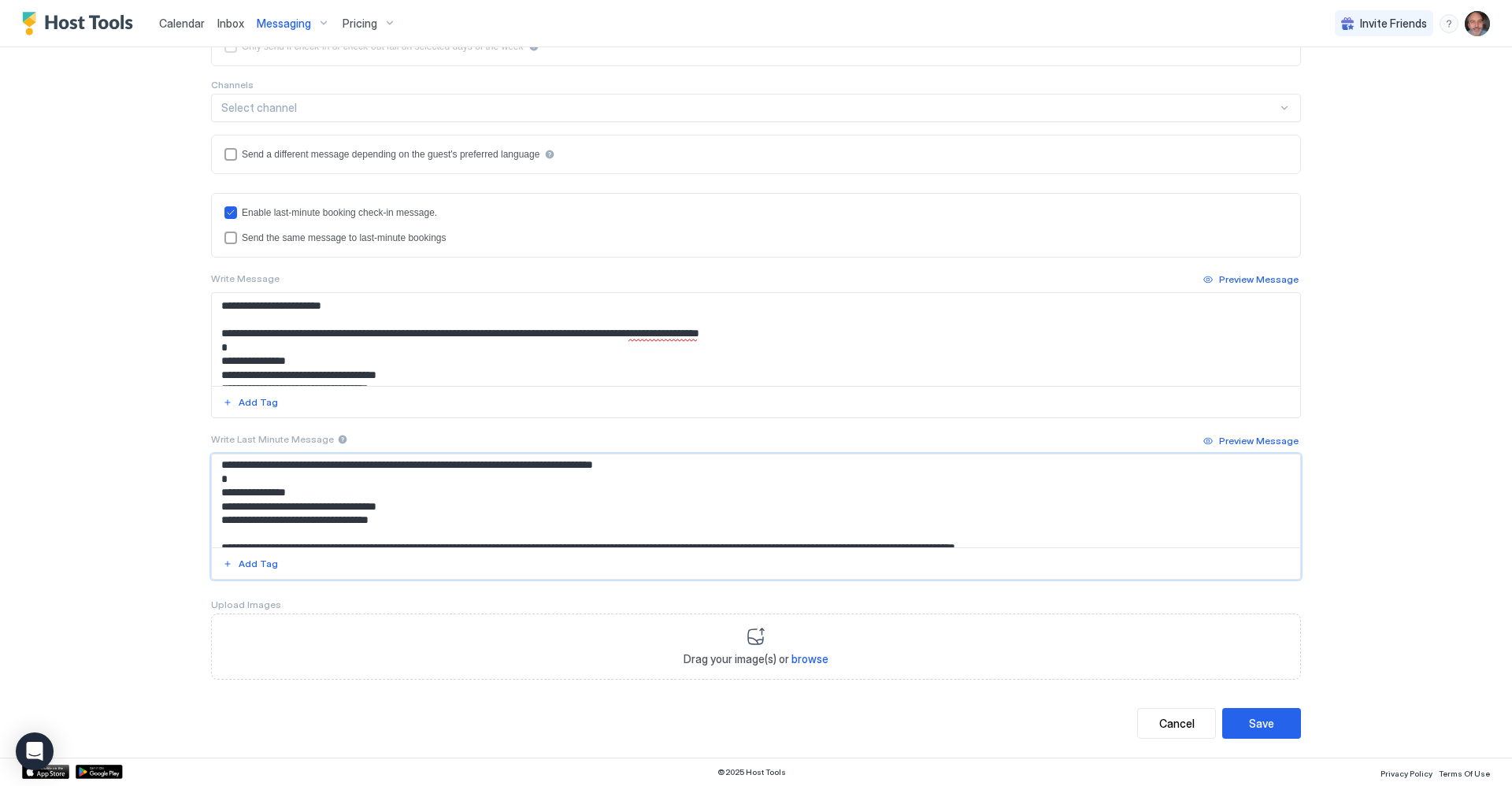 click at bounding box center [756, 501] 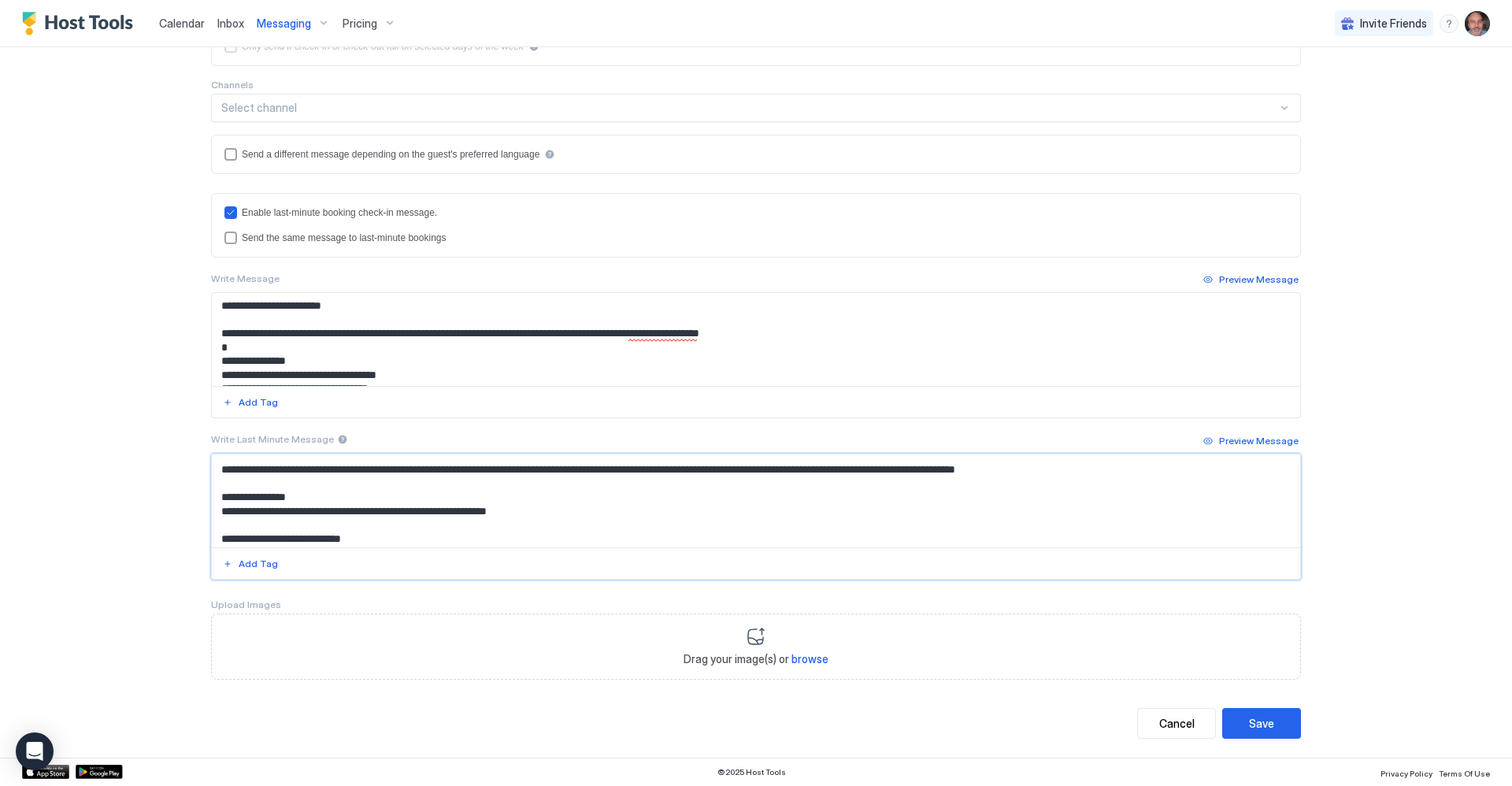 scroll, scrollTop: 0, scrollLeft: 0, axis: both 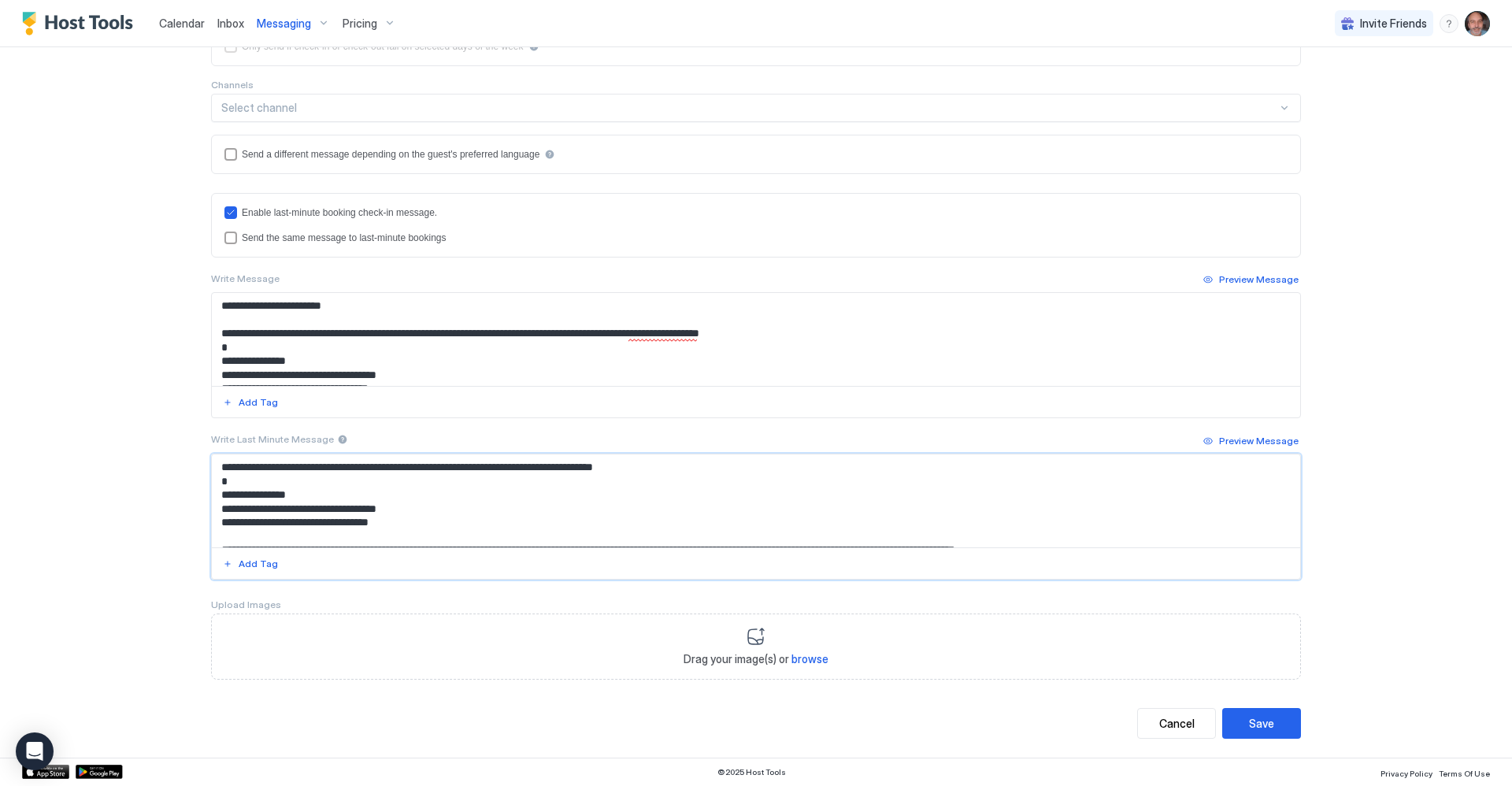 click at bounding box center (756, 501) 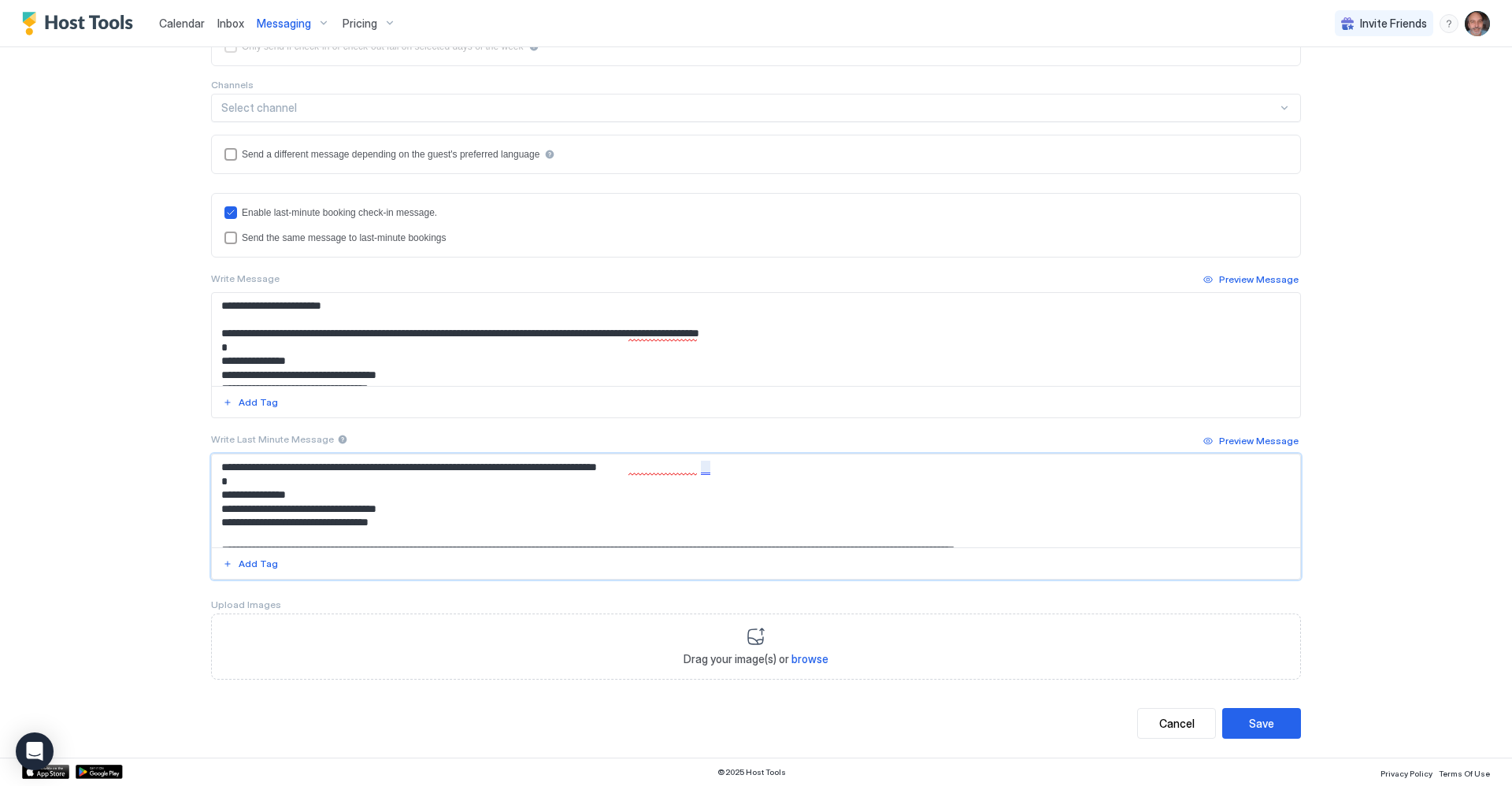 paste on "**********" 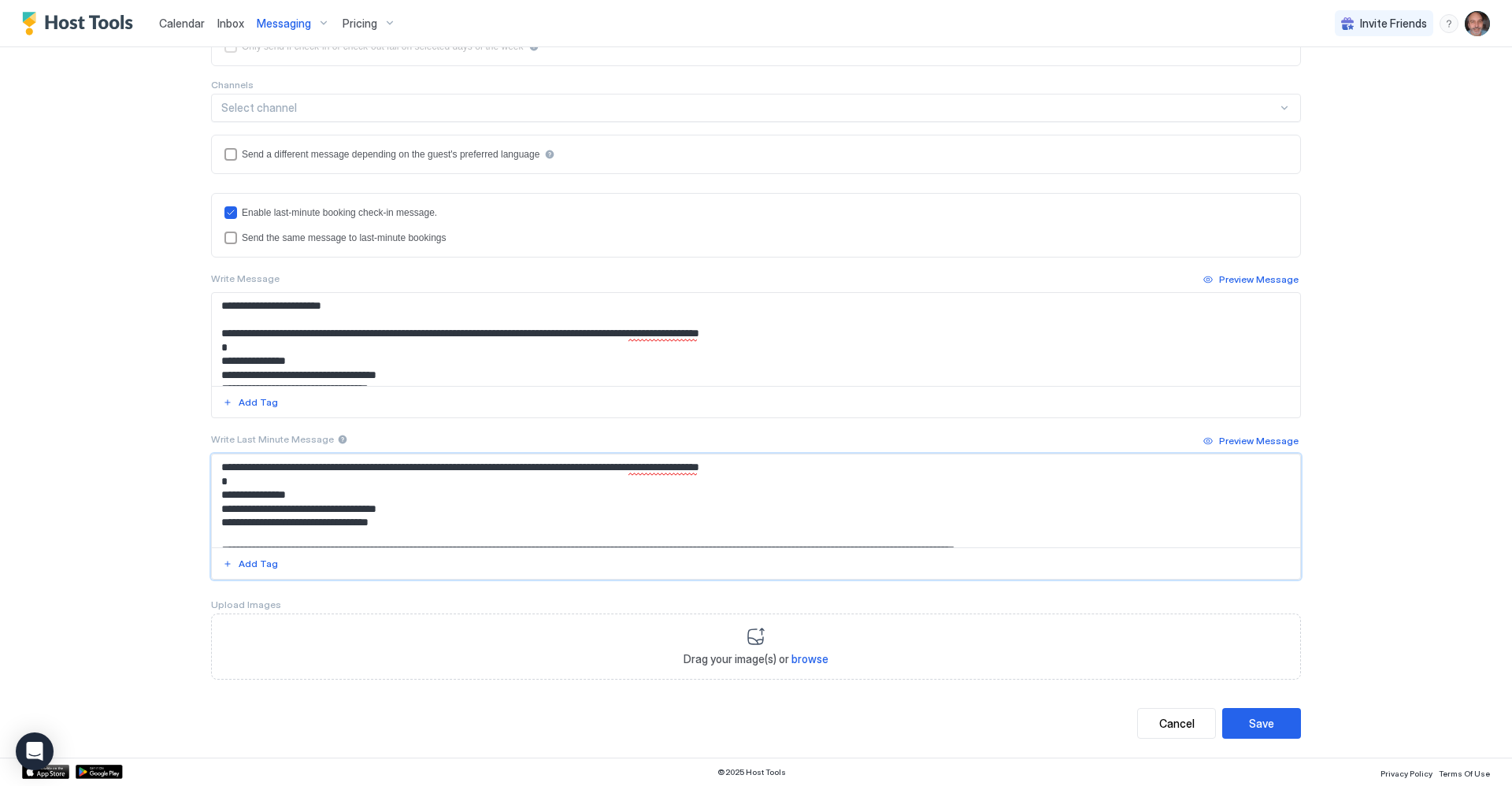 click at bounding box center [756, 501] 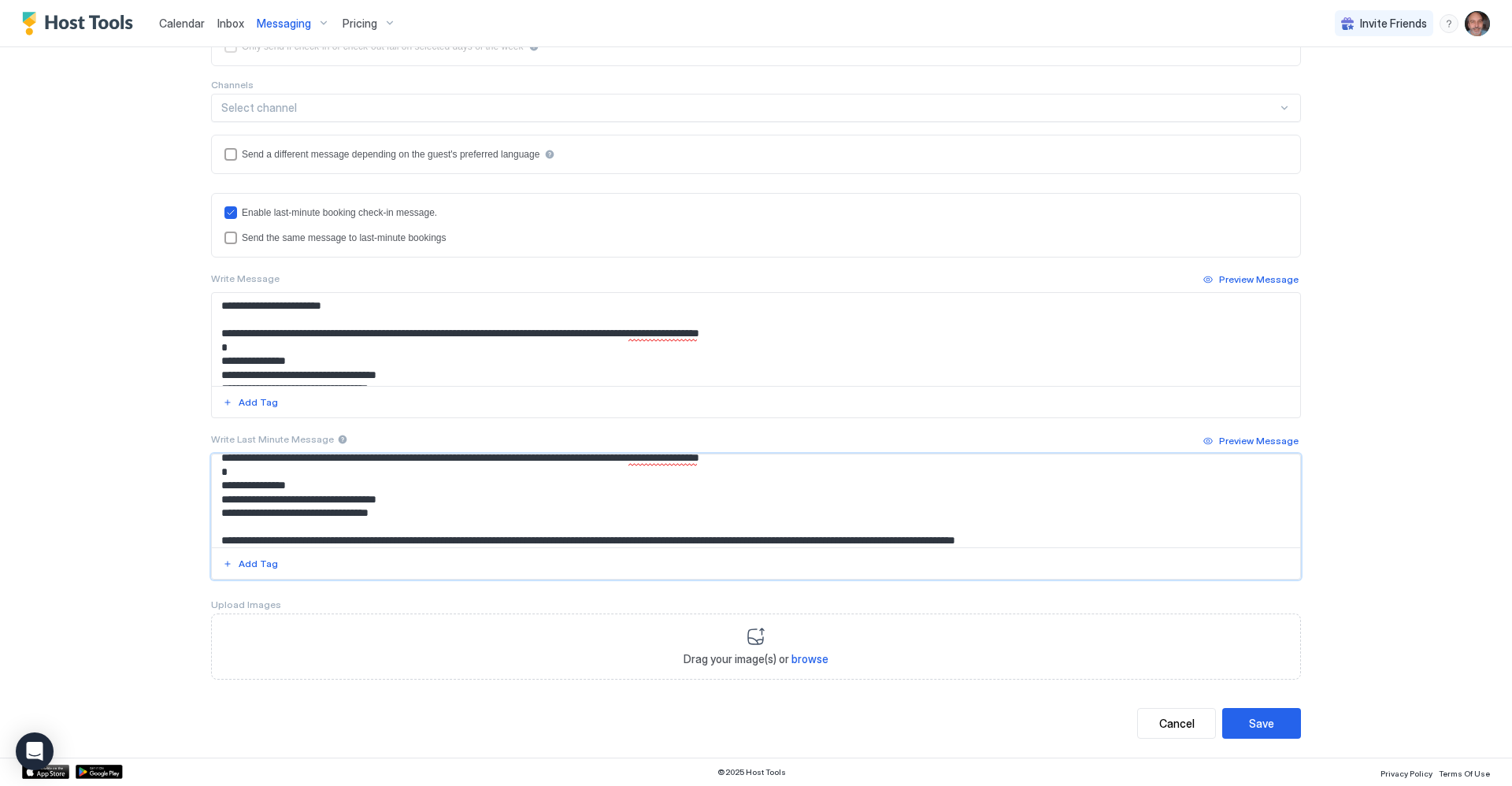 scroll, scrollTop: 34, scrollLeft: 0, axis: vertical 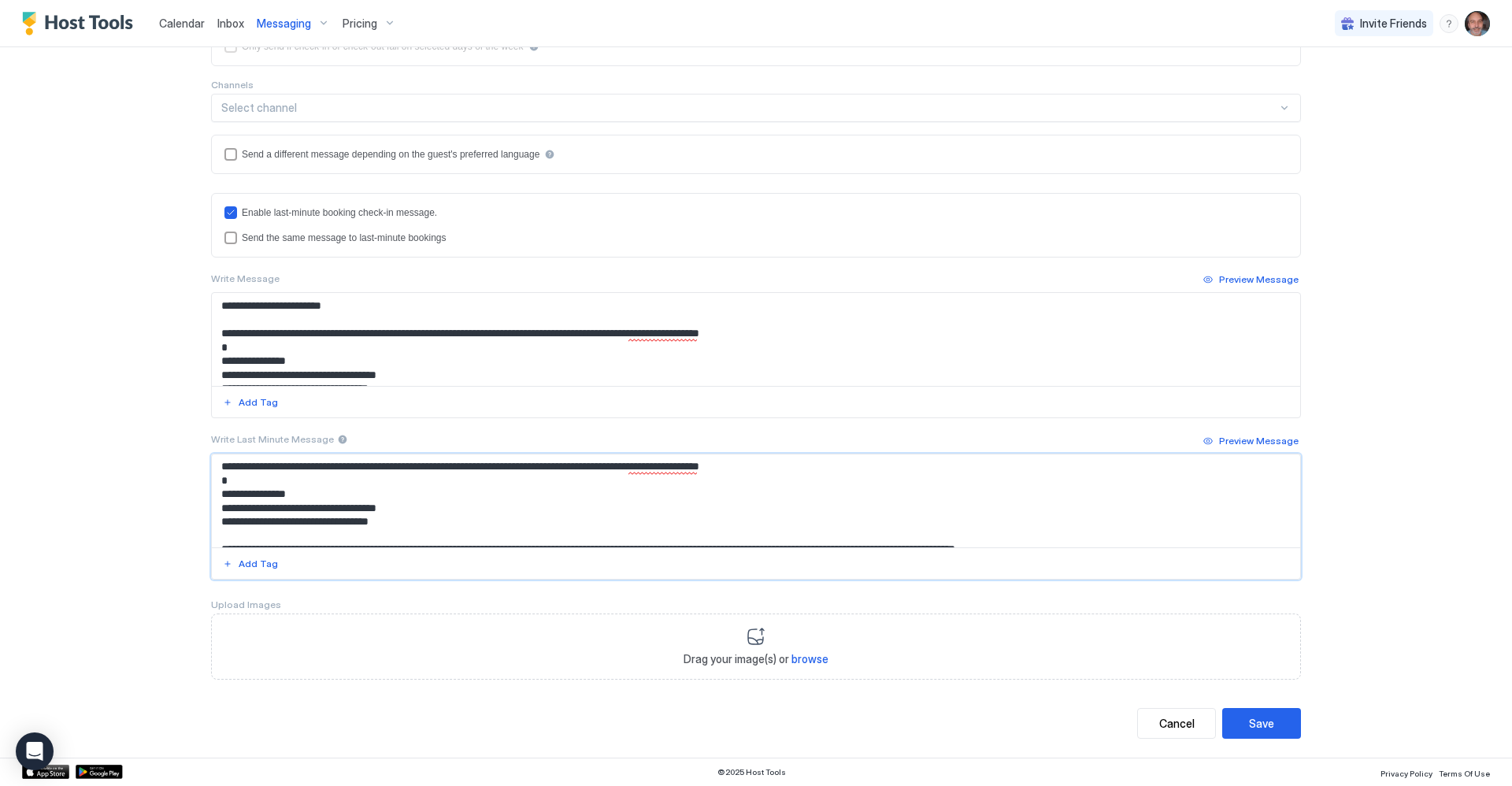 type on "**********" 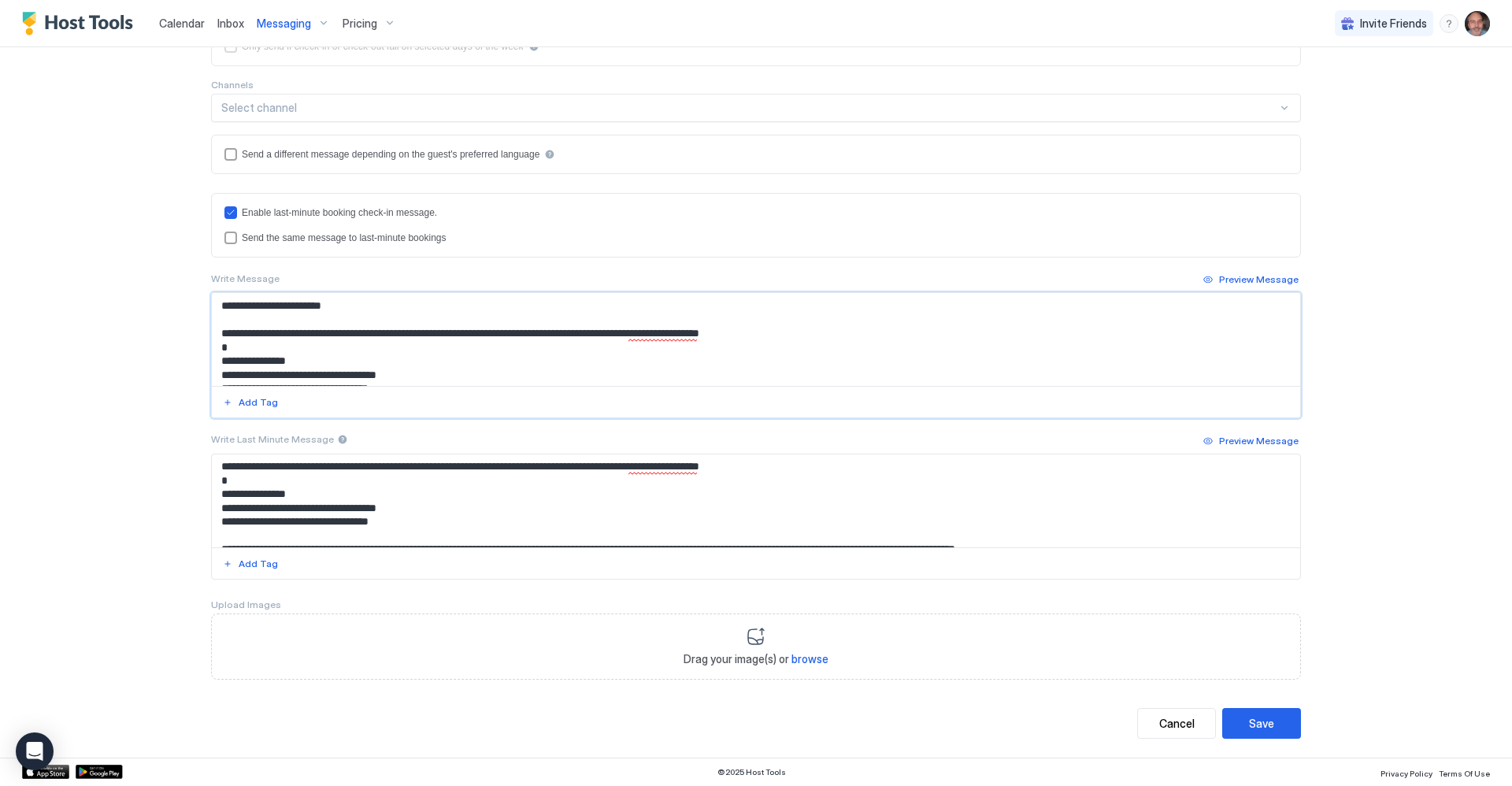 click at bounding box center [756, 339] 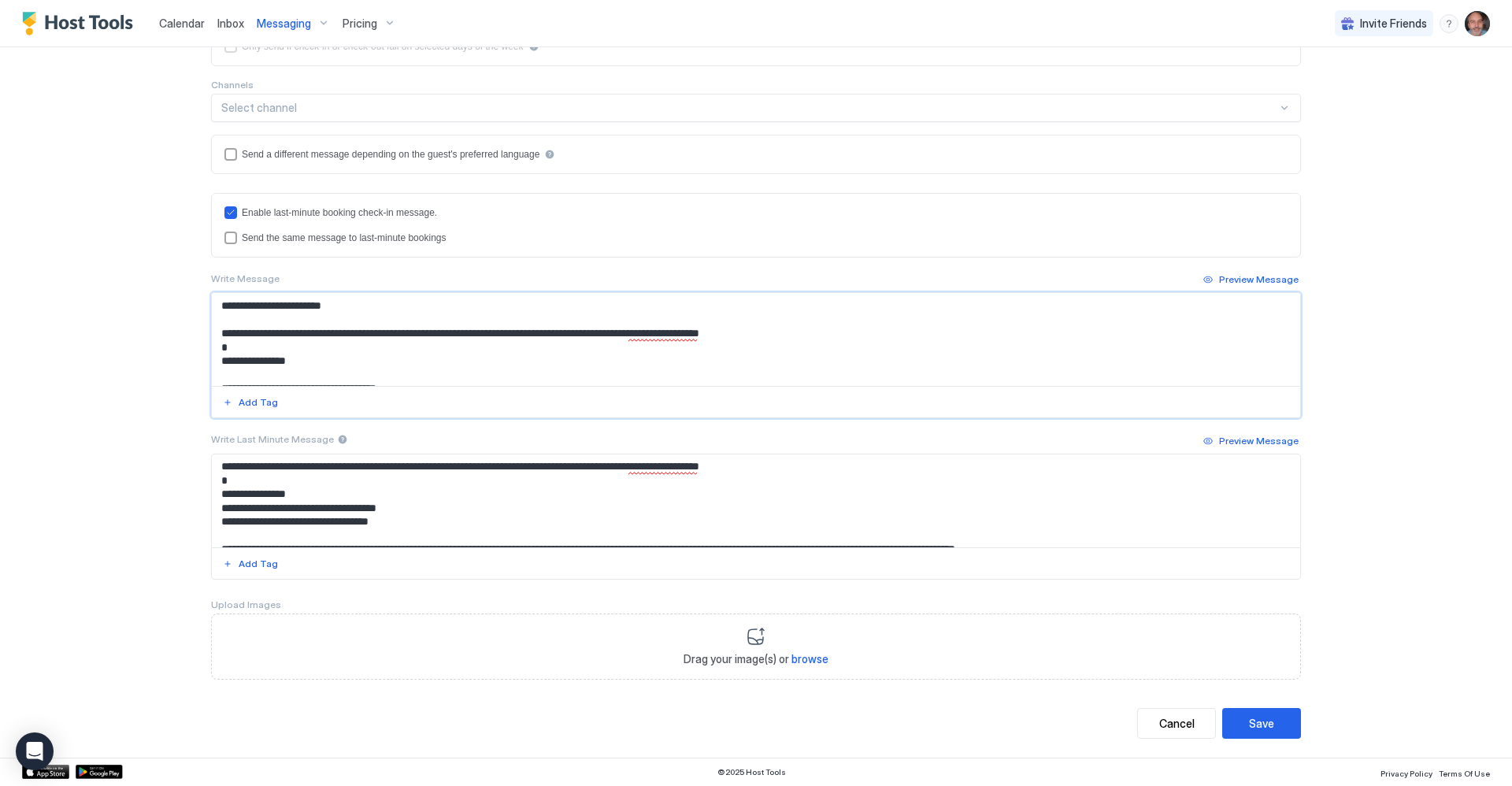 scroll, scrollTop: 9, scrollLeft: 0, axis: vertical 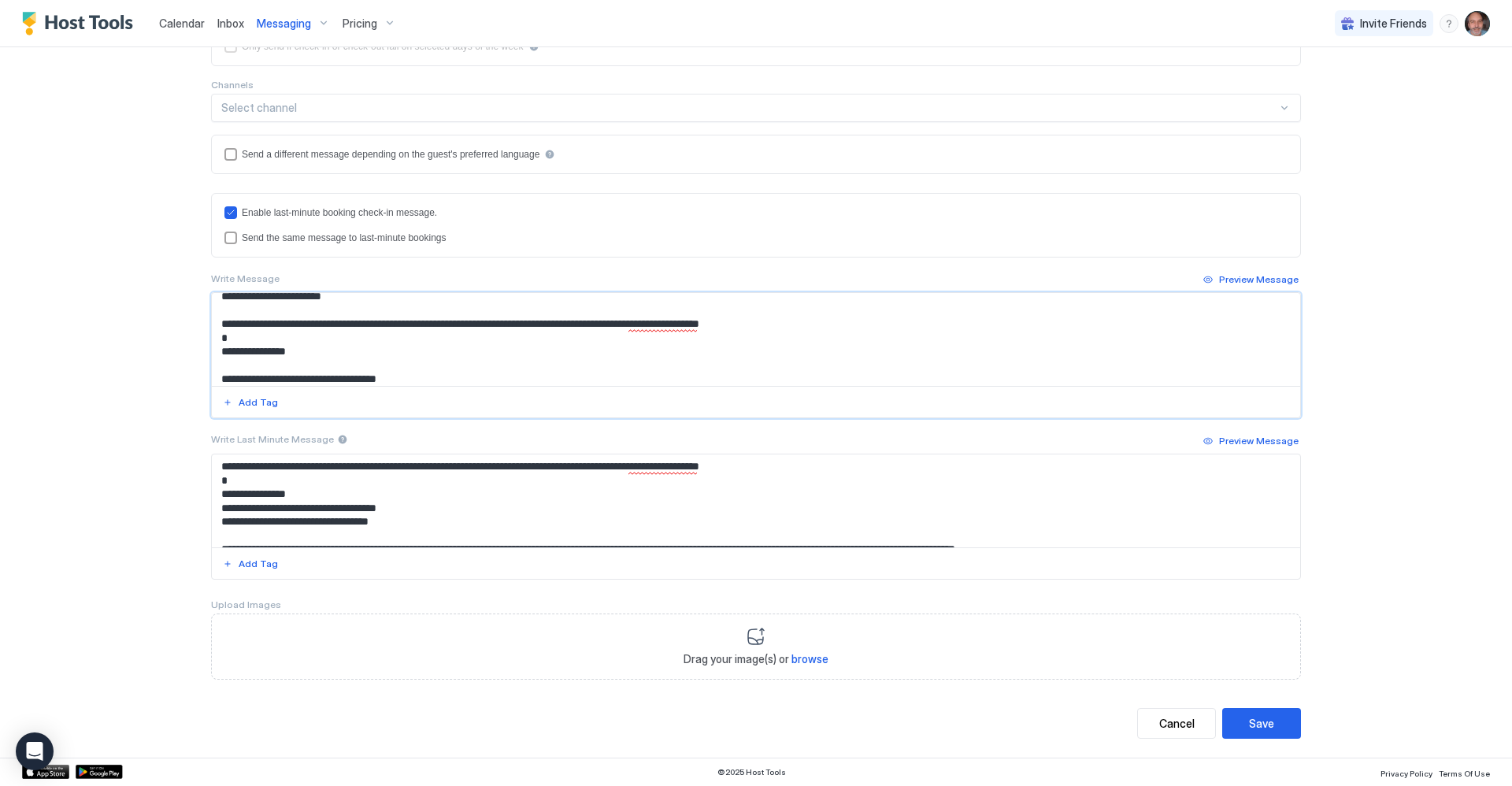 type on "**********" 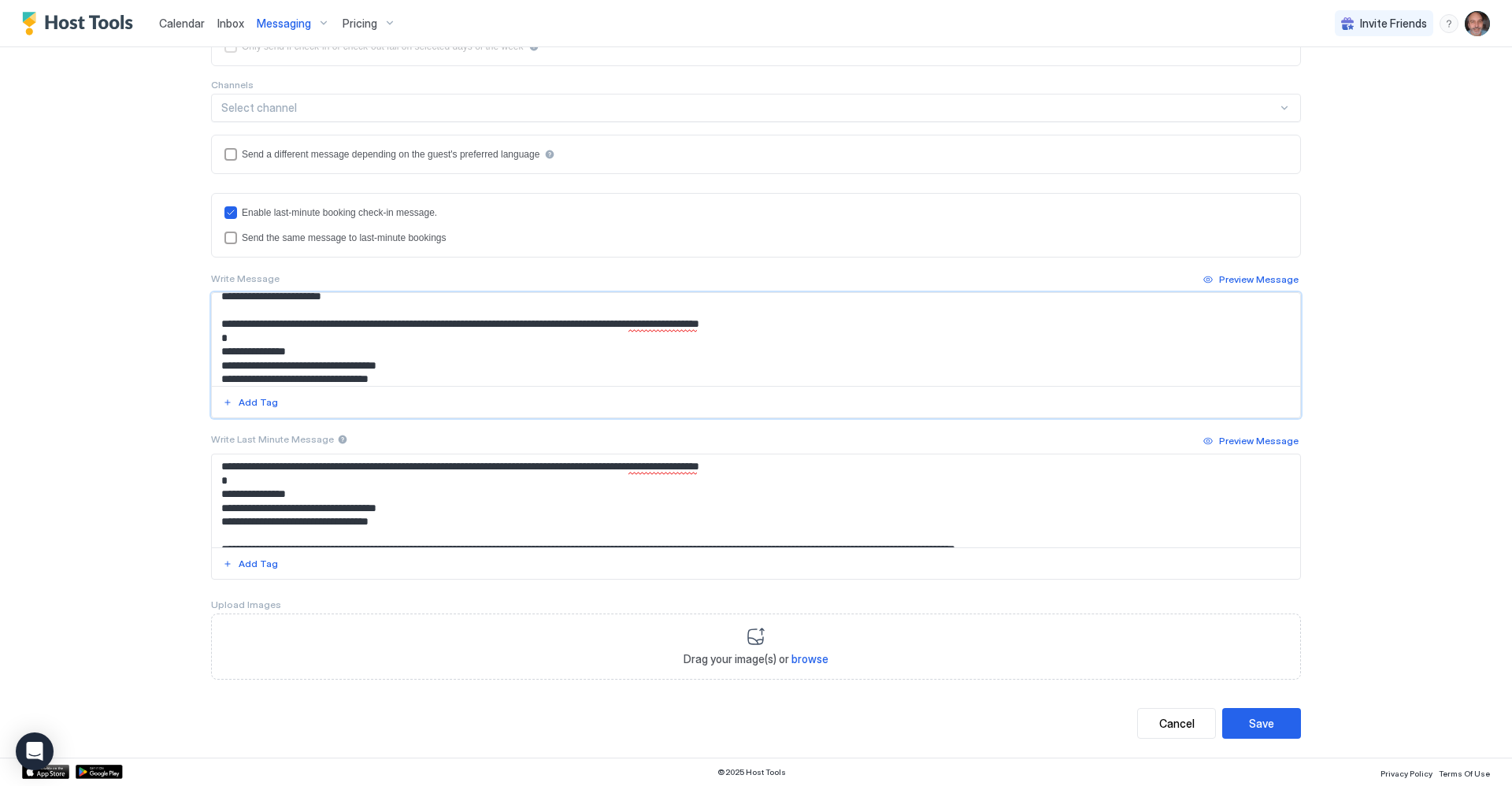 scroll, scrollTop: 16, scrollLeft: 0, axis: vertical 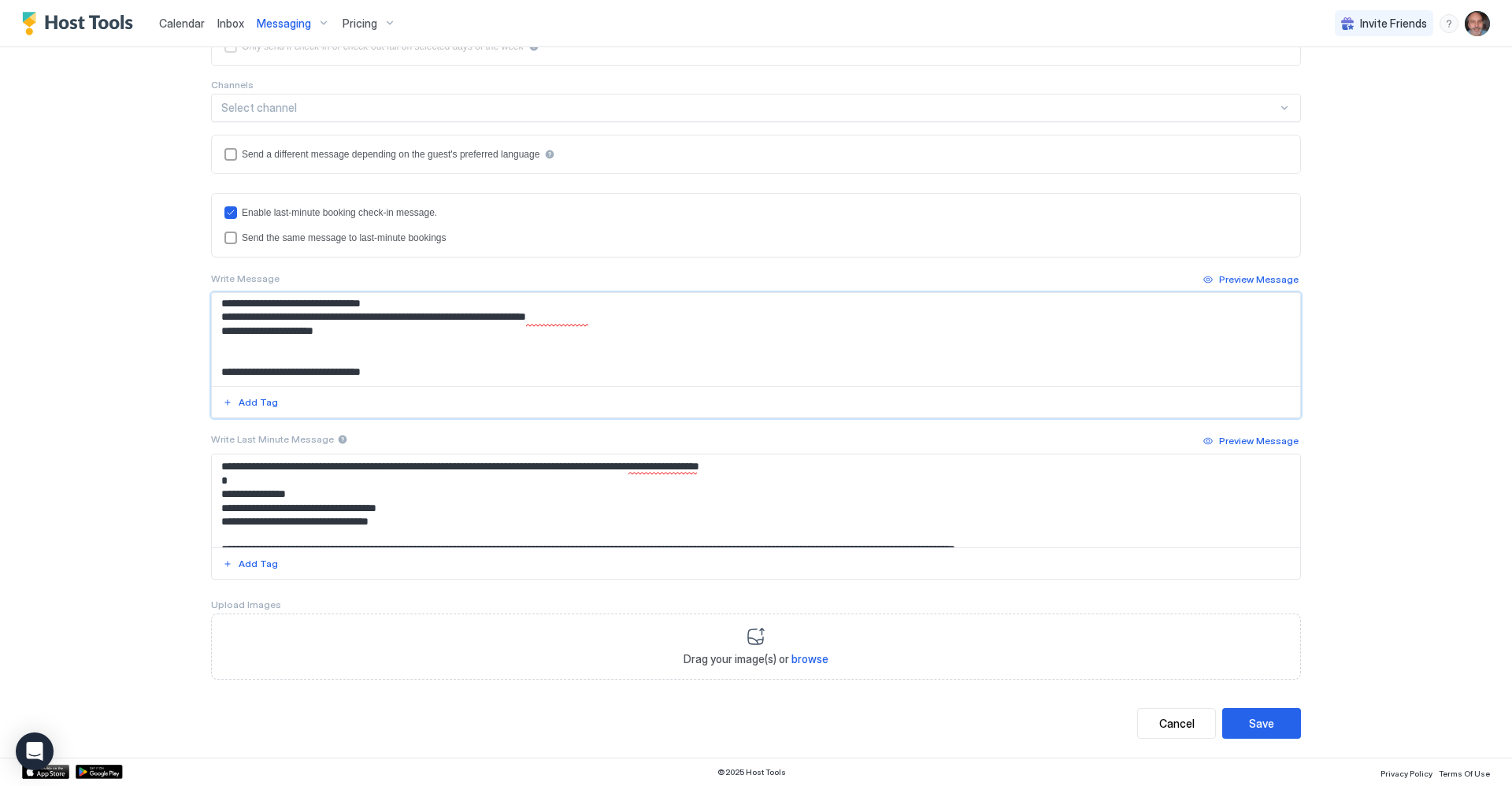 click at bounding box center (756, 339) 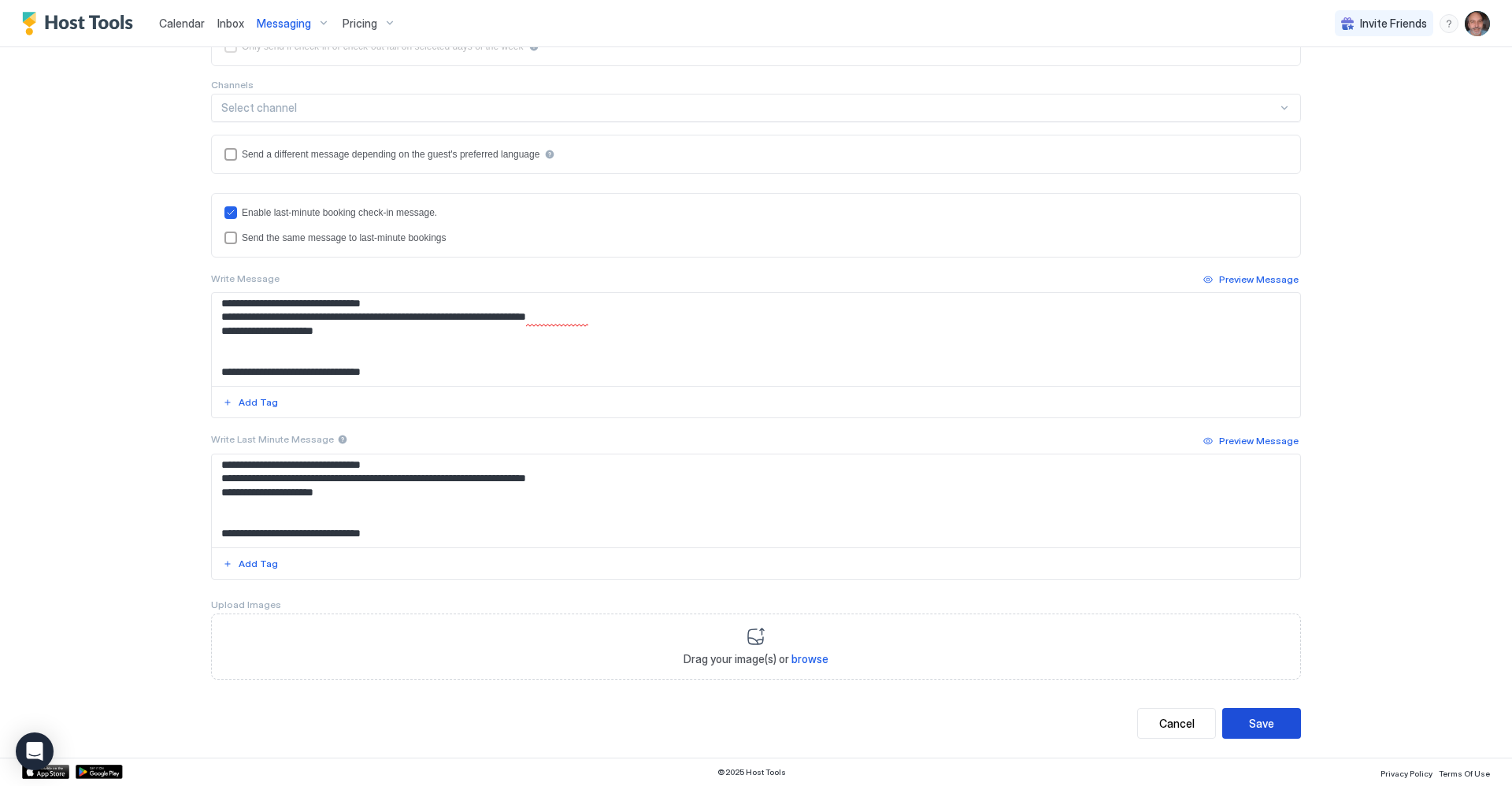 click on "Save" at bounding box center [1262, 723] 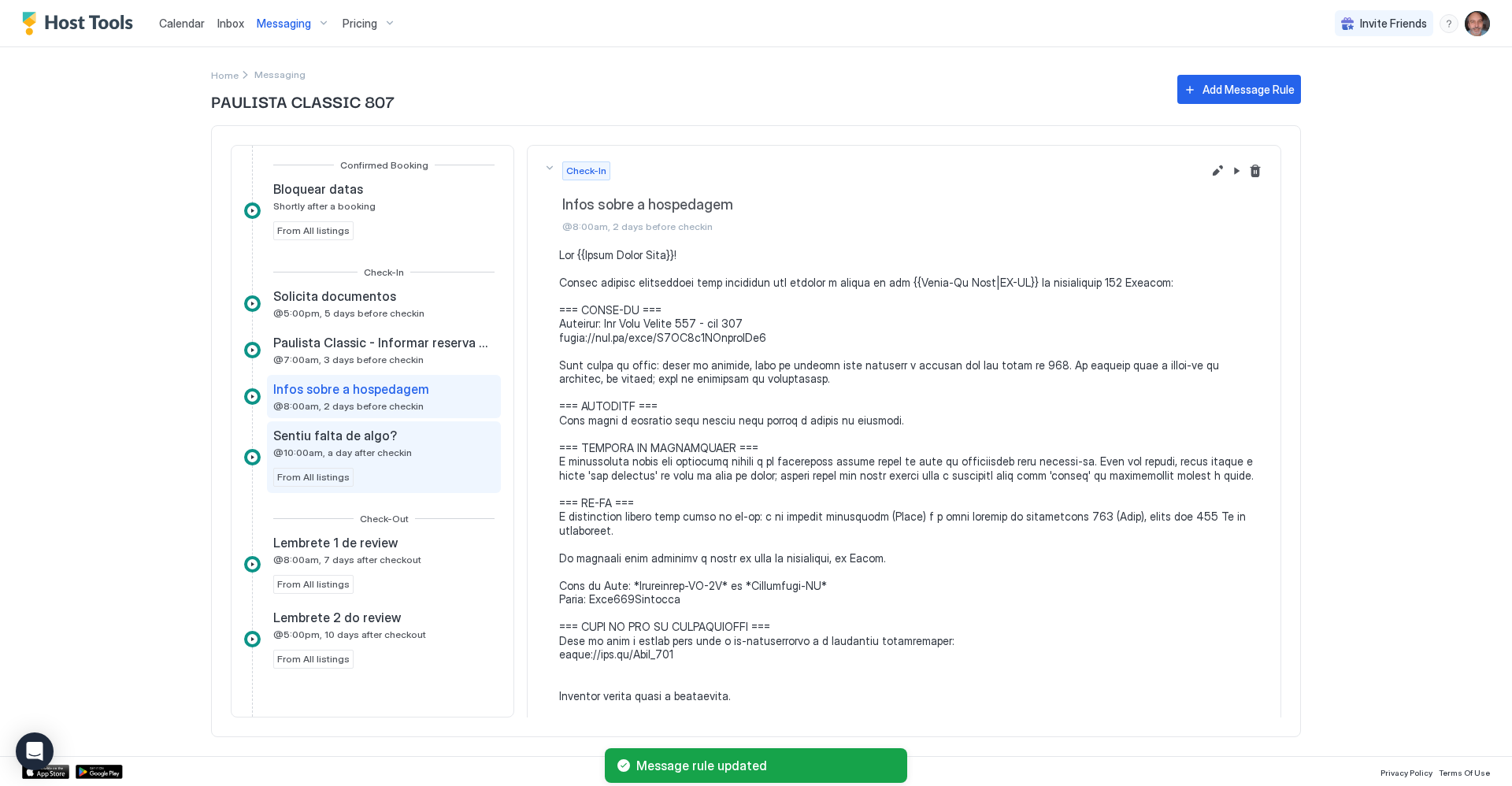 click on "Sentiu falta de algo?" at bounding box center (335, 436) 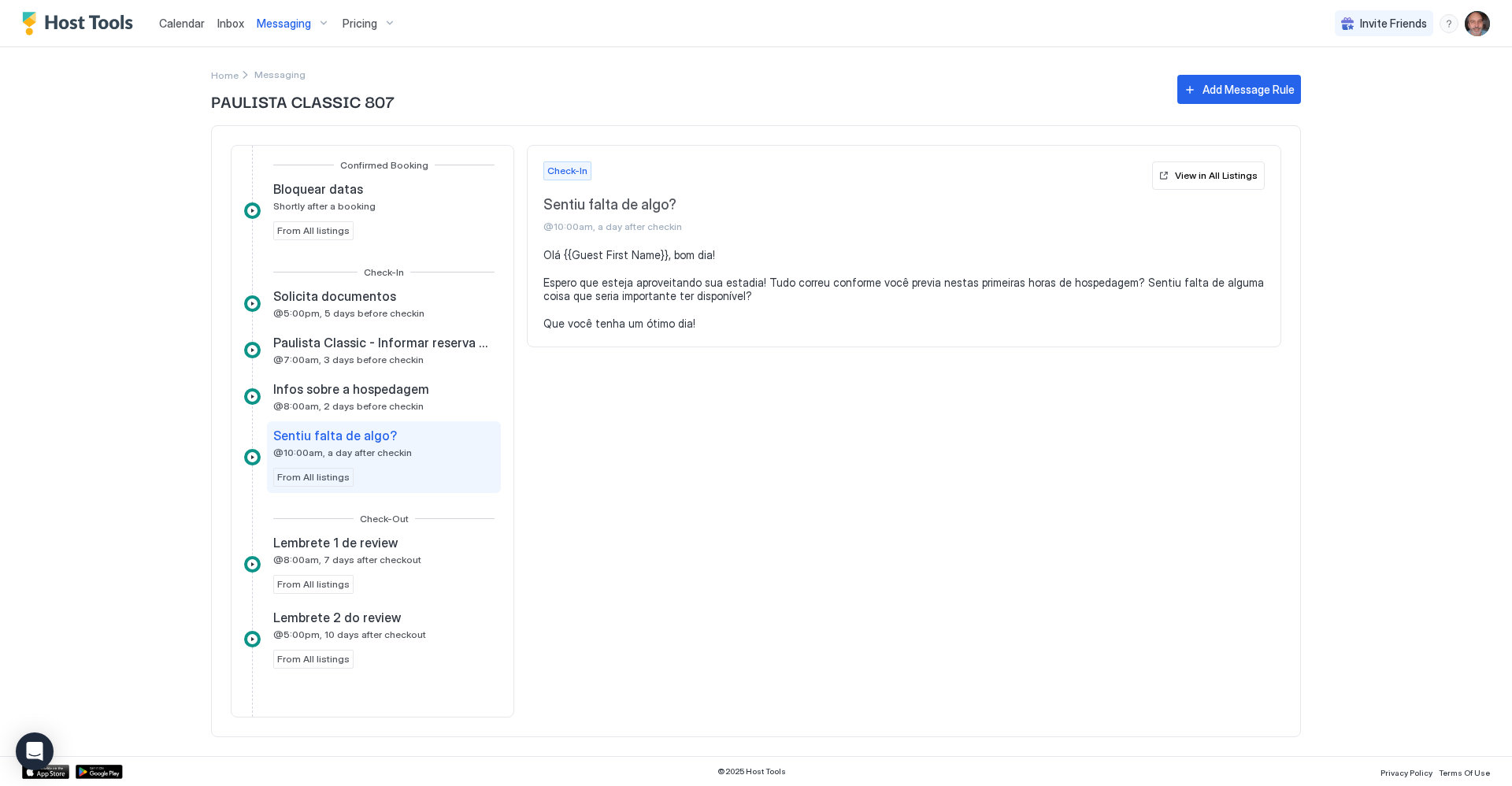 click on "Olá {{Guest First Name}}, bom dia!
Espero que esteja aproveitando sua estadia! Tudo correu conforme você previa nestas primeiras horas de hospedagem? Sentiu falta de alguma coisa que seria importante ter disponível?
Que você tenha um ótimo dia!" at bounding box center [904, 289] 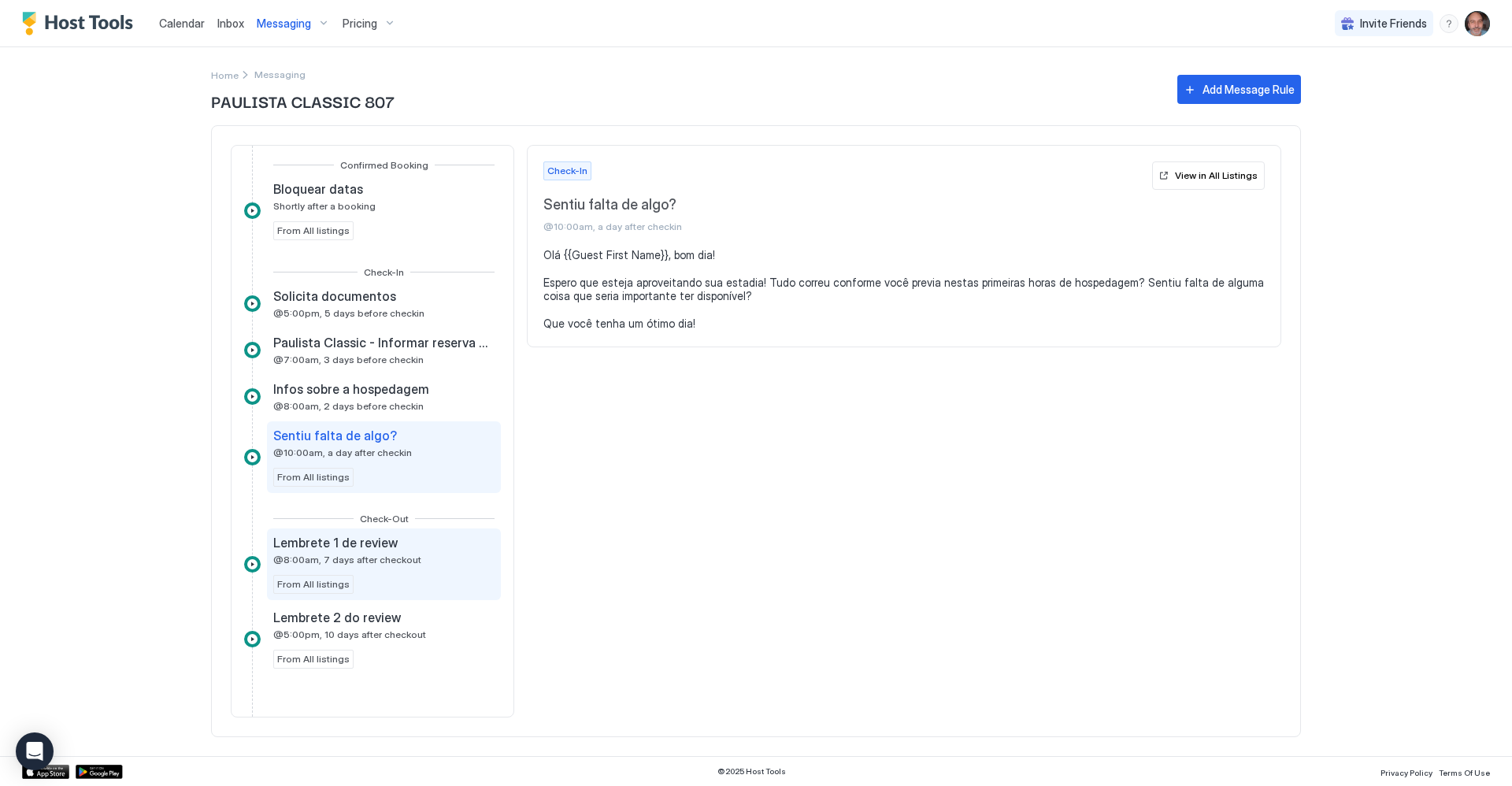 click on "Lembrete 1 de review @8:00am, 7 days after checkout From All listings" at bounding box center (384, 564) 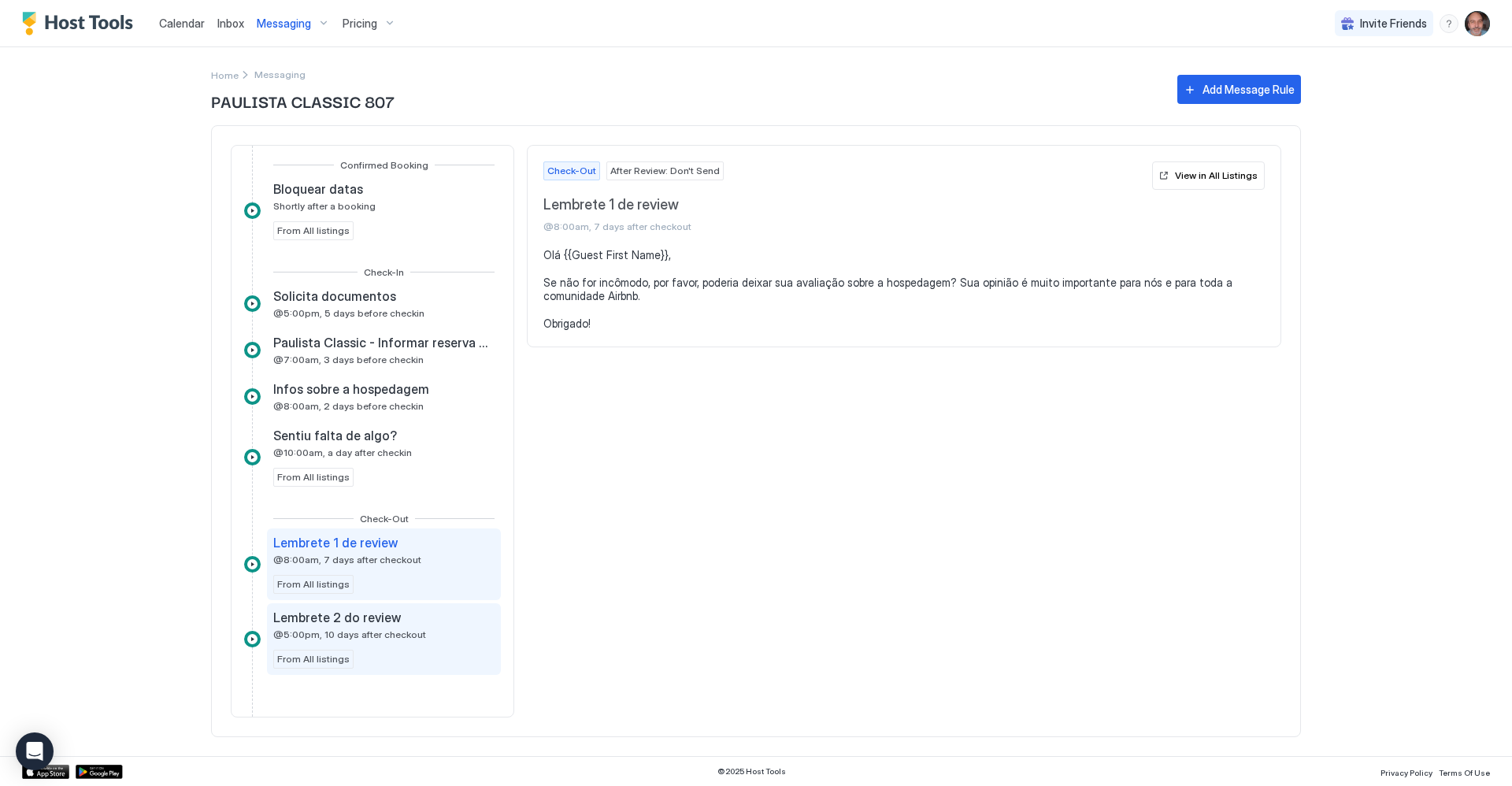 click on "Lembrete 2 do review @5:00pm, 10 days after checkout" at bounding box center (350, 625) 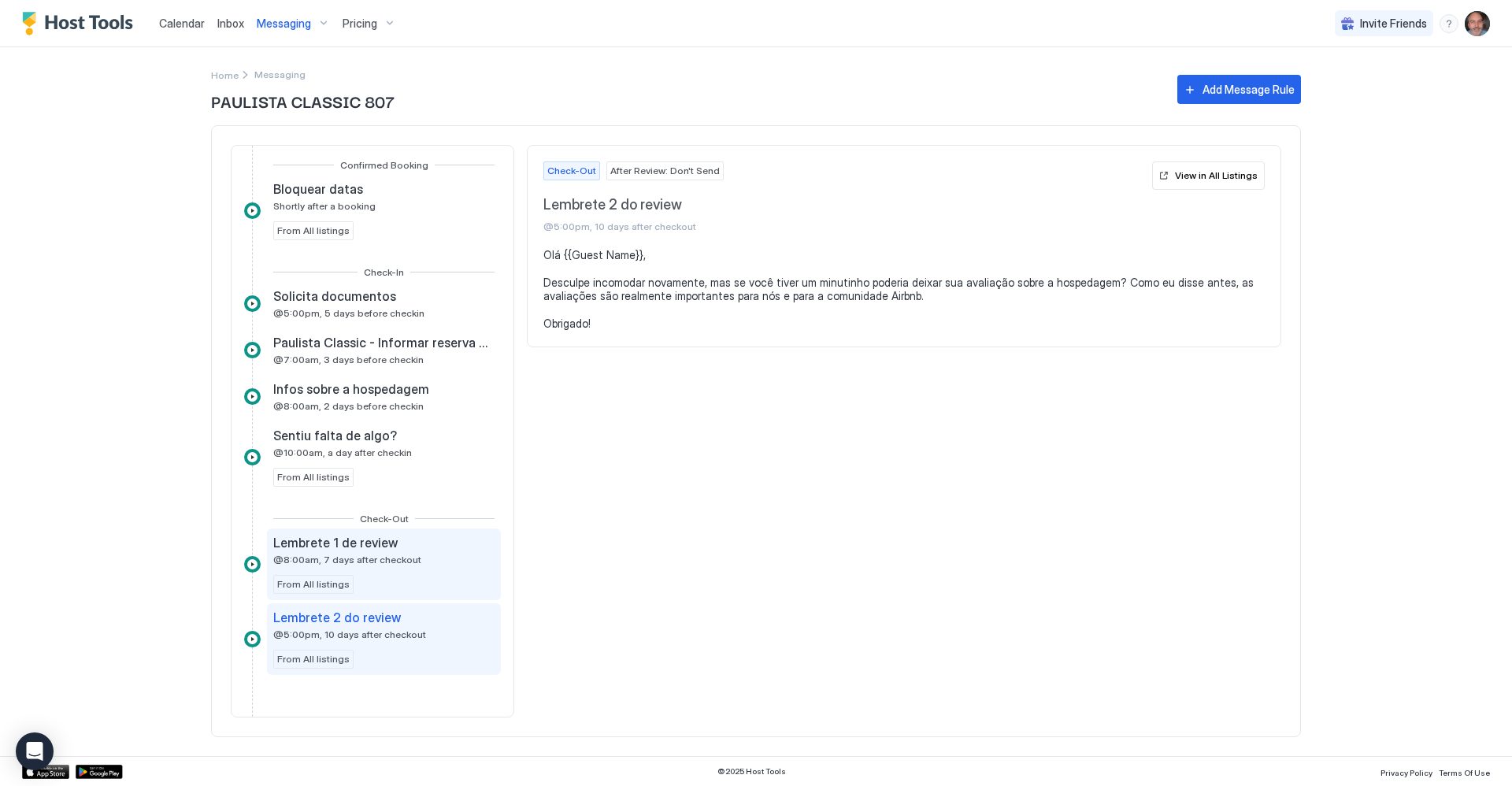 click on "Lembrete 1 de review" at bounding box center [335, 543] 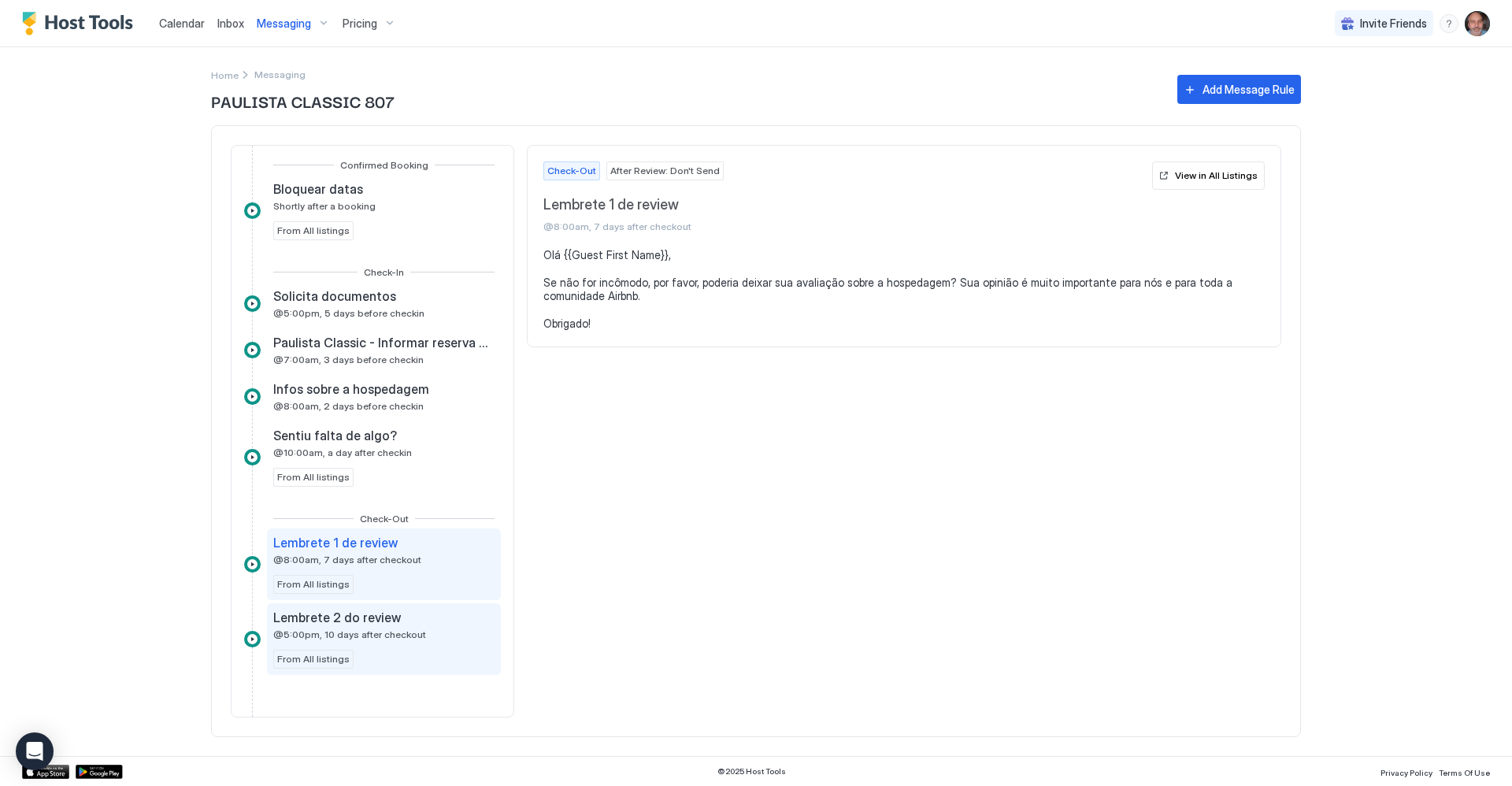 click on "@5:00pm, 10 days after checkout" at bounding box center (350, 634) 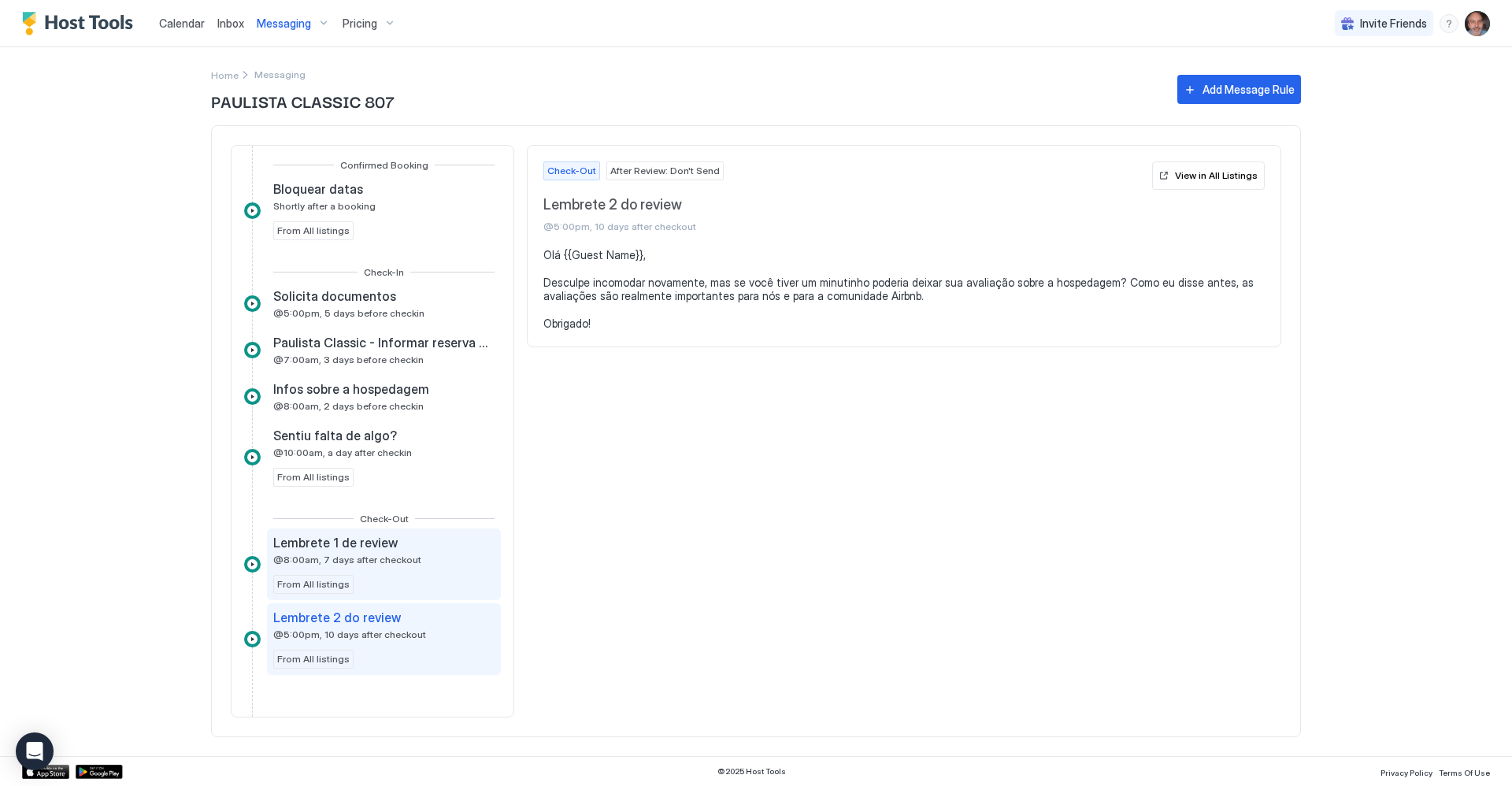 click on "Lembrete 1 de review @8:00am, 7 days after checkout From All listings" at bounding box center (384, 564) 